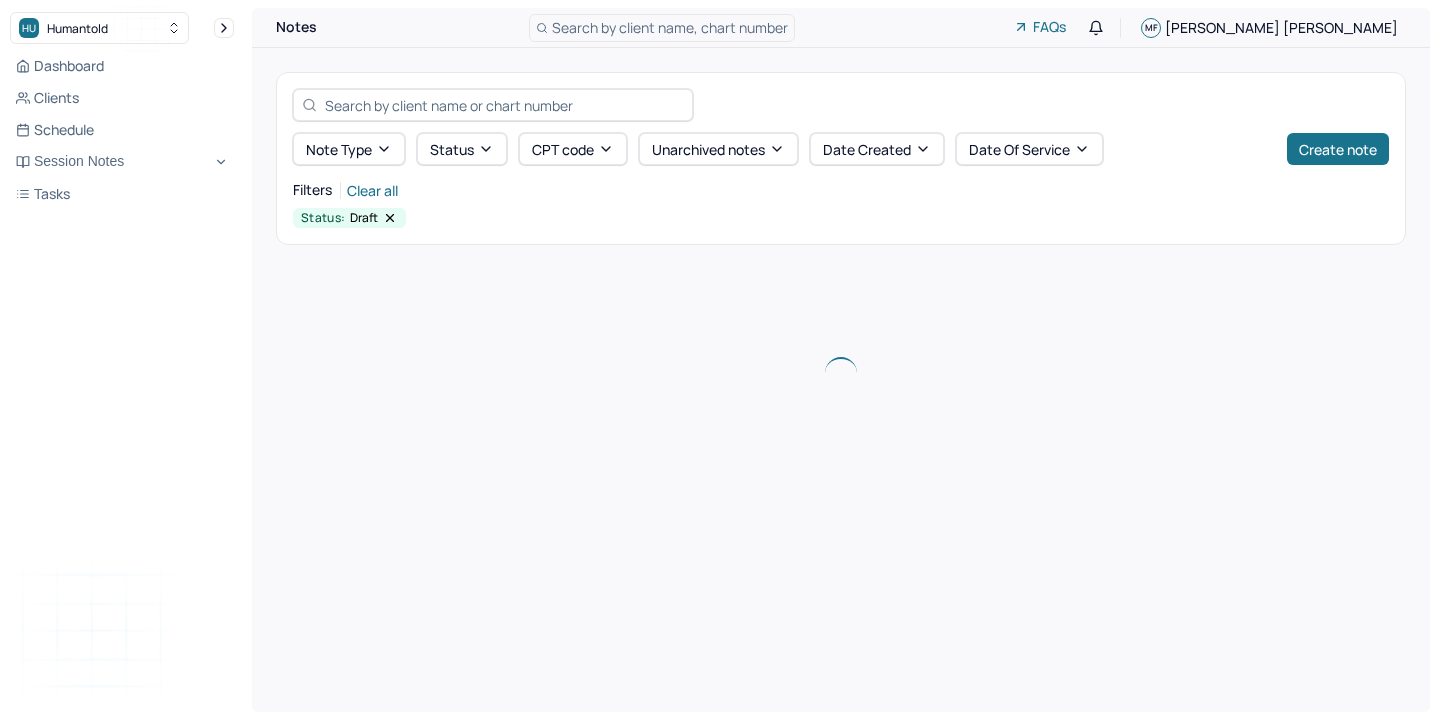 scroll, scrollTop: 0, scrollLeft: 0, axis: both 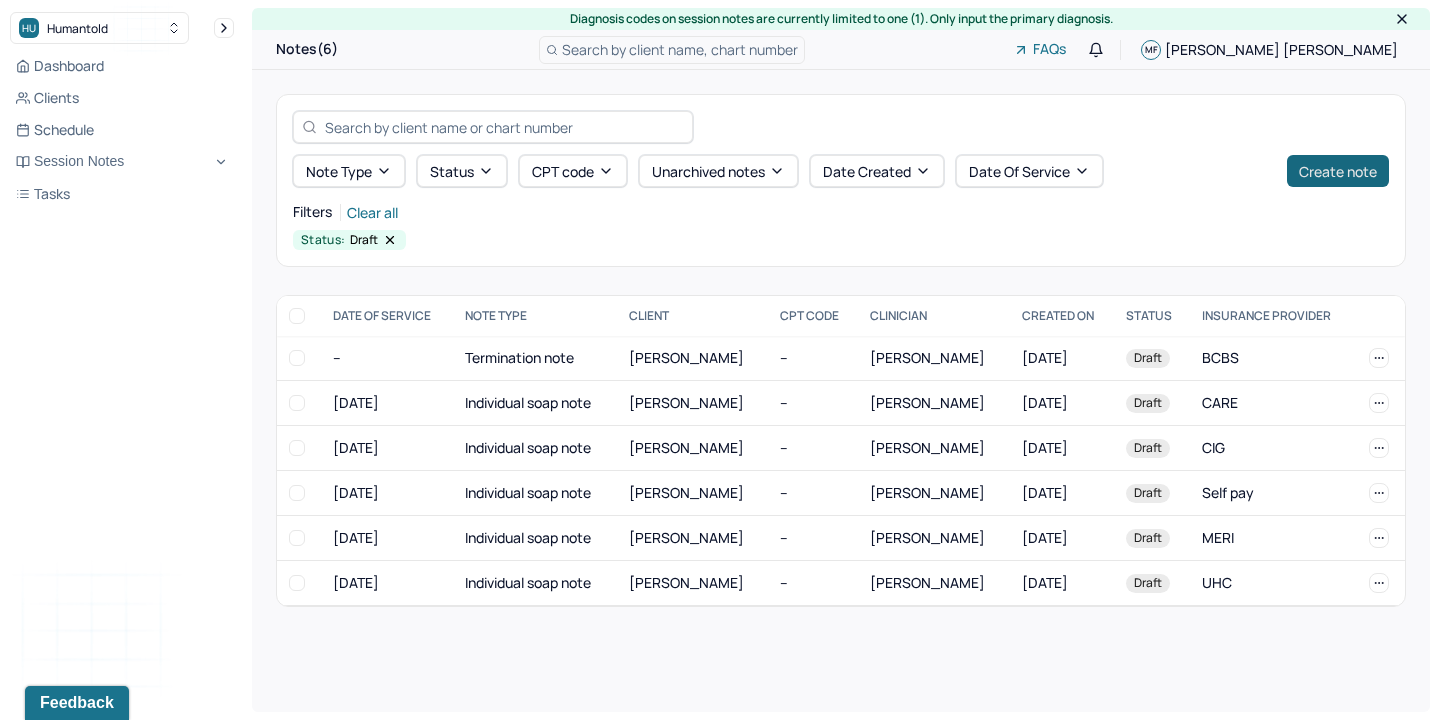 click on "Create note" at bounding box center [1338, 171] 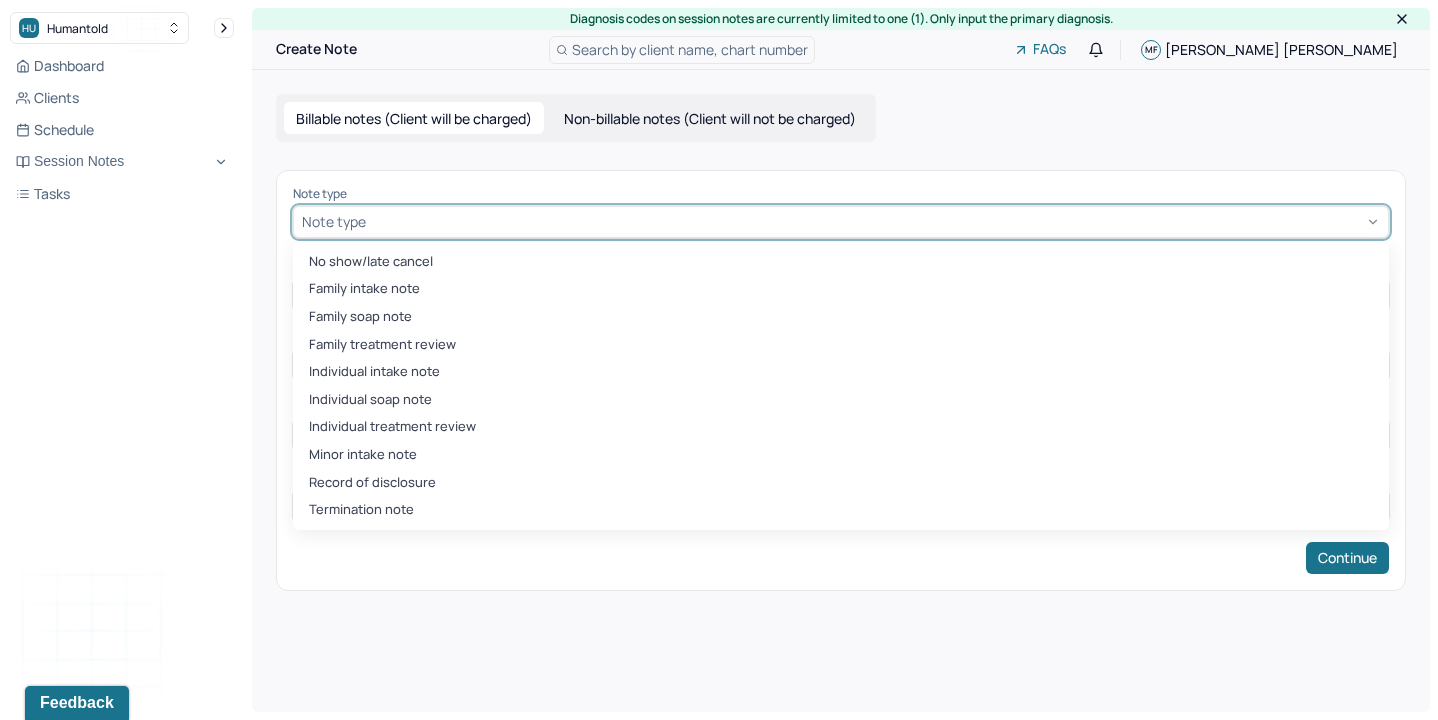 click at bounding box center (875, 221) 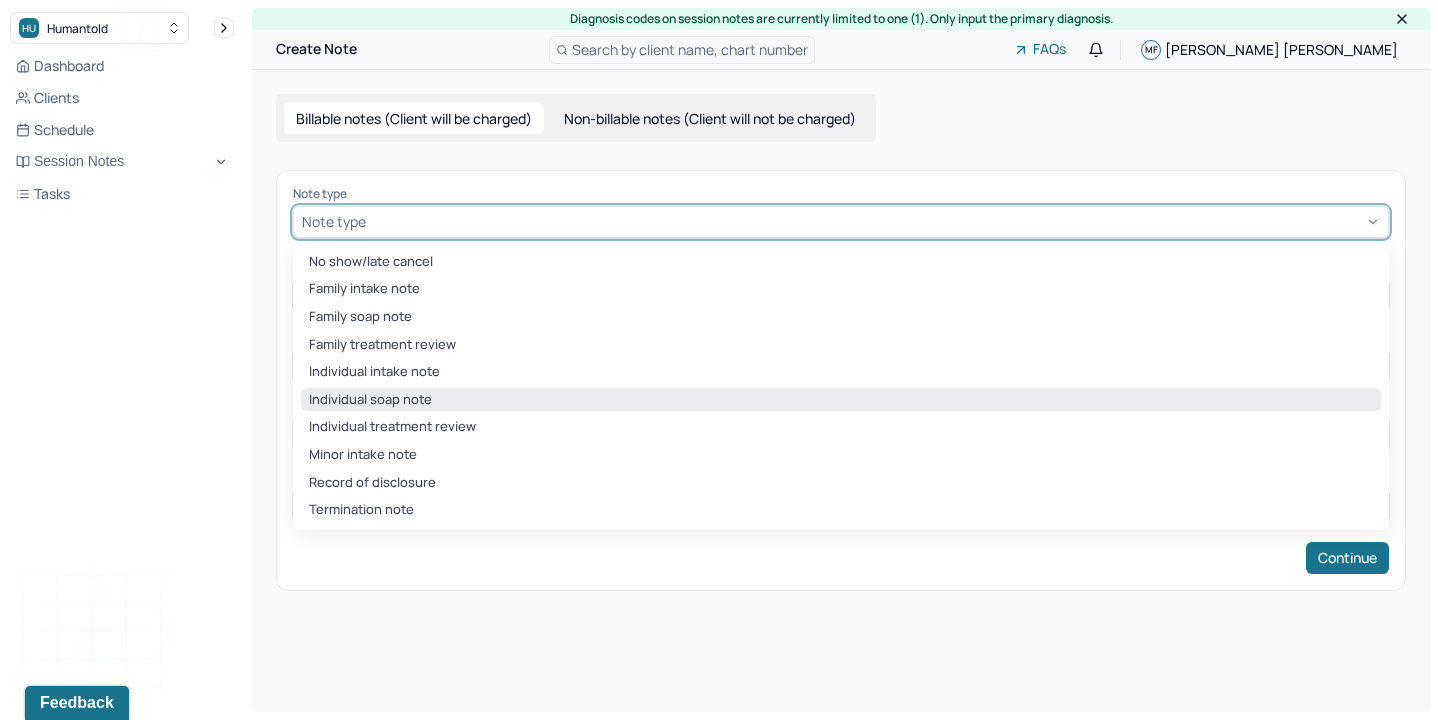 click on "Individual soap note" at bounding box center (841, 400) 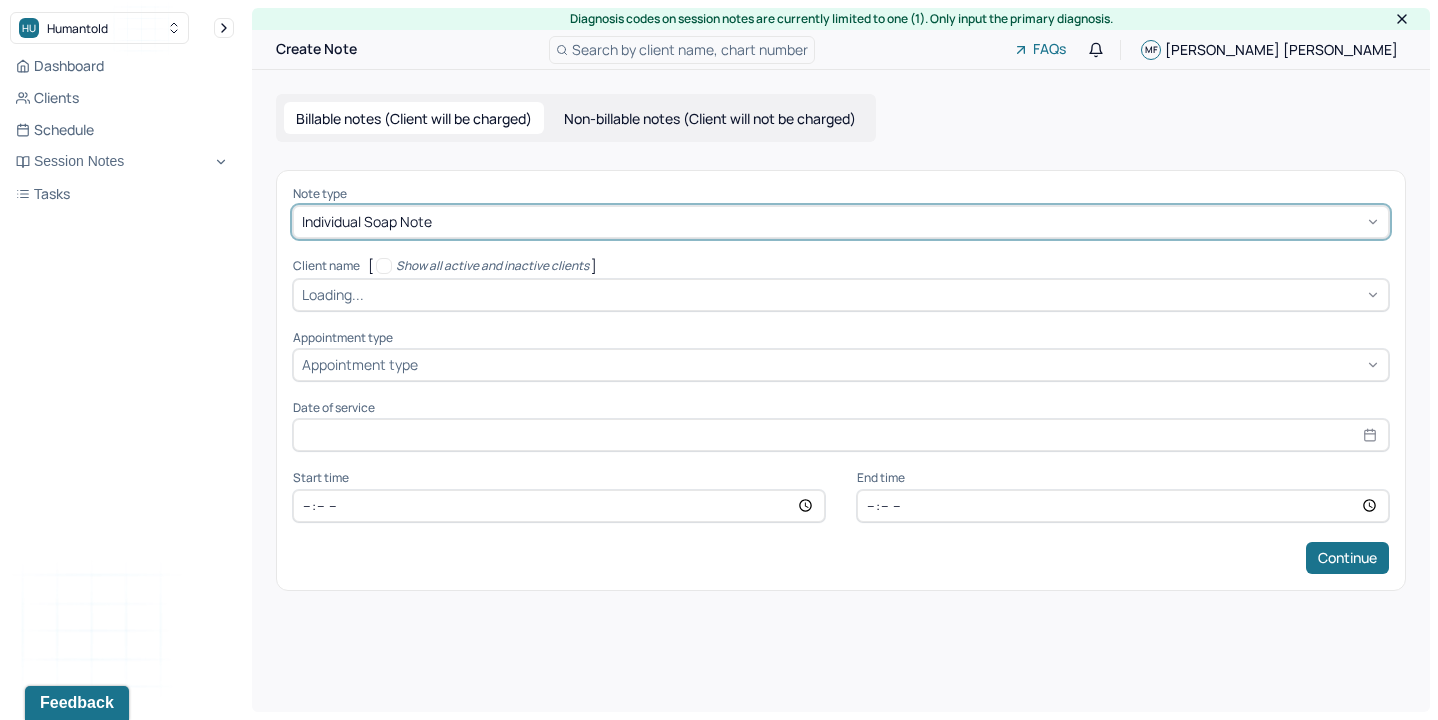 click at bounding box center [874, 294] 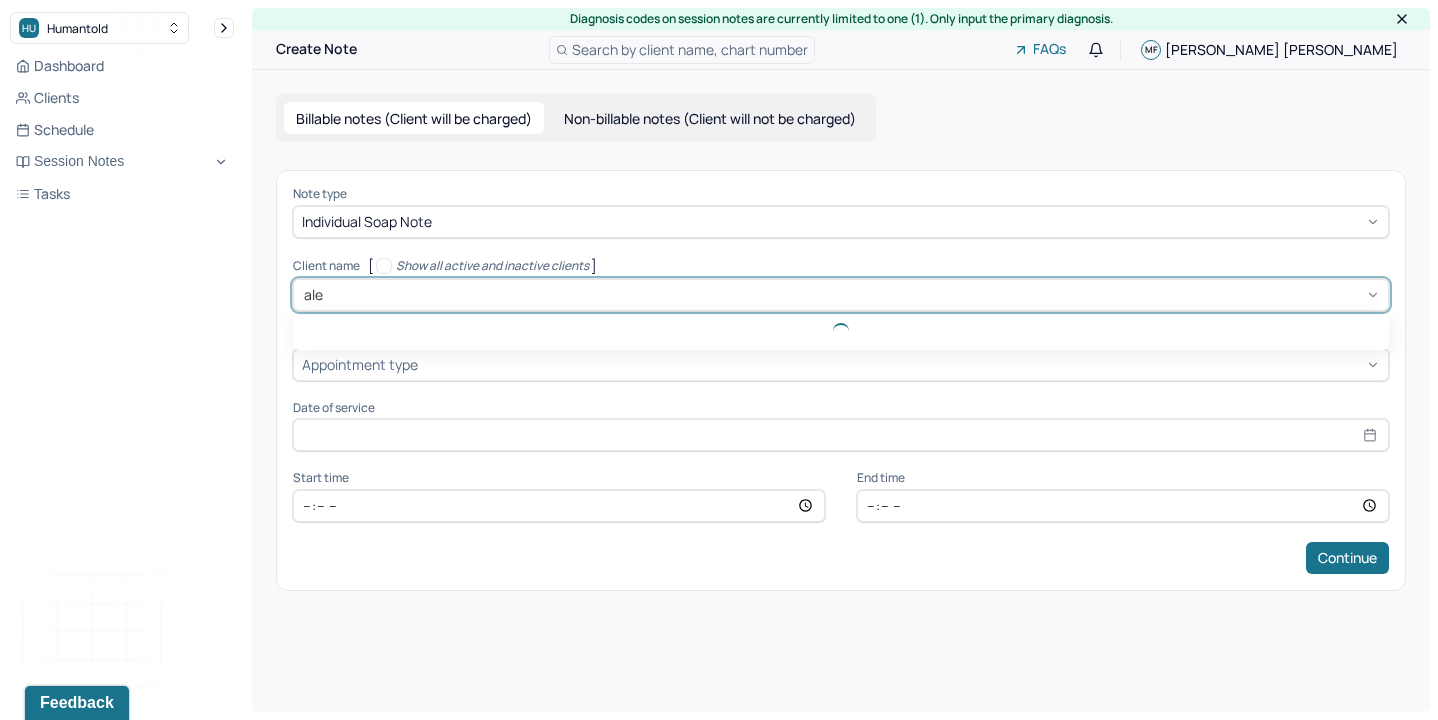 type on "[PERSON_NAME]" 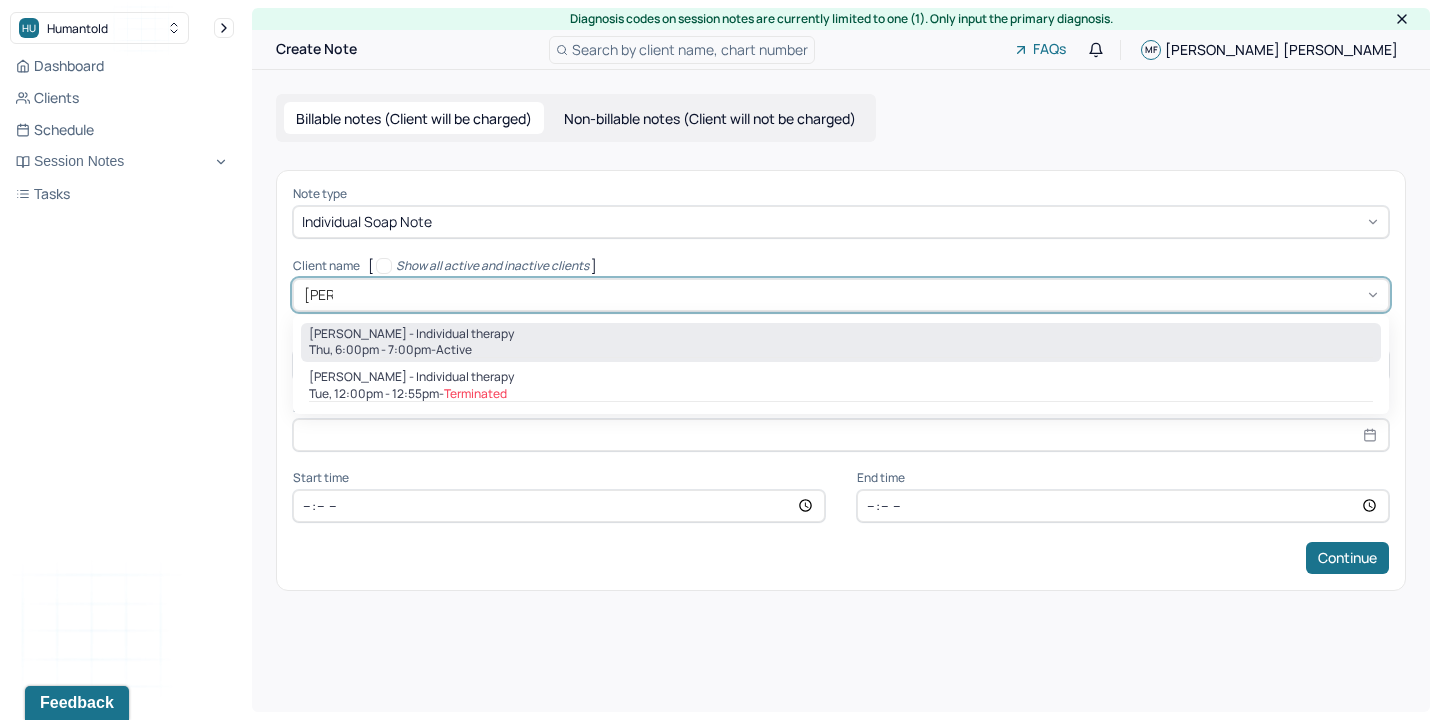 click on "Thu, 6:00pm - 7:00pm  -  active" at bounding box center [841, 350] 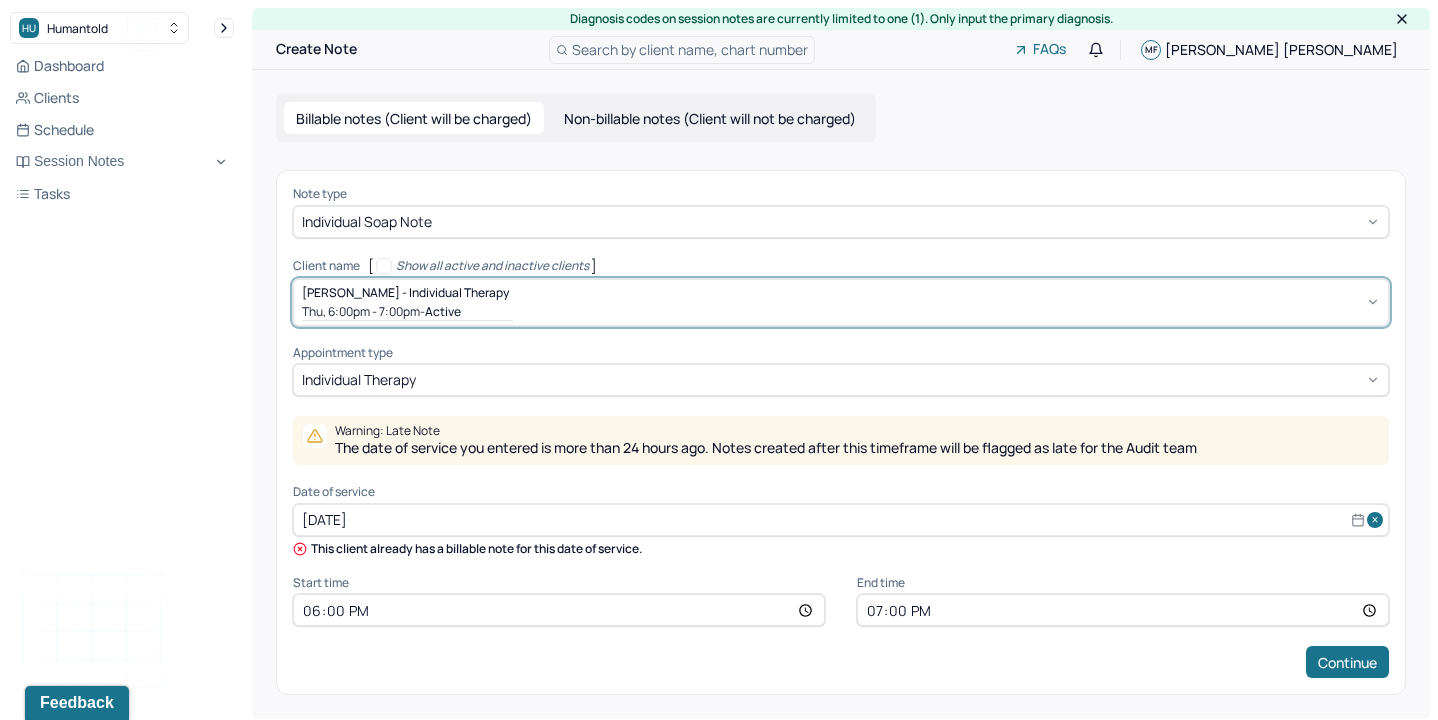 click on "[DATE]" at bounding box center [841, 520] 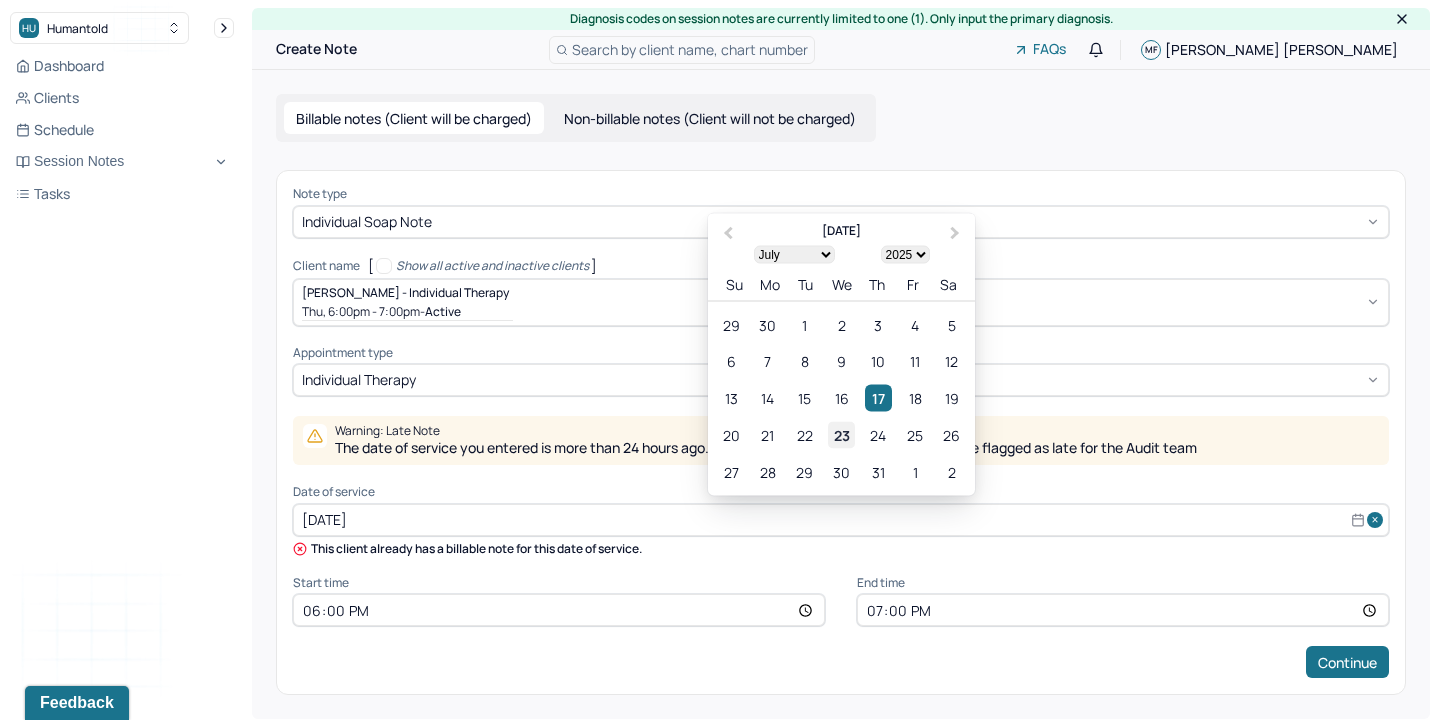 click on "23" at bounding box center (841, 434) 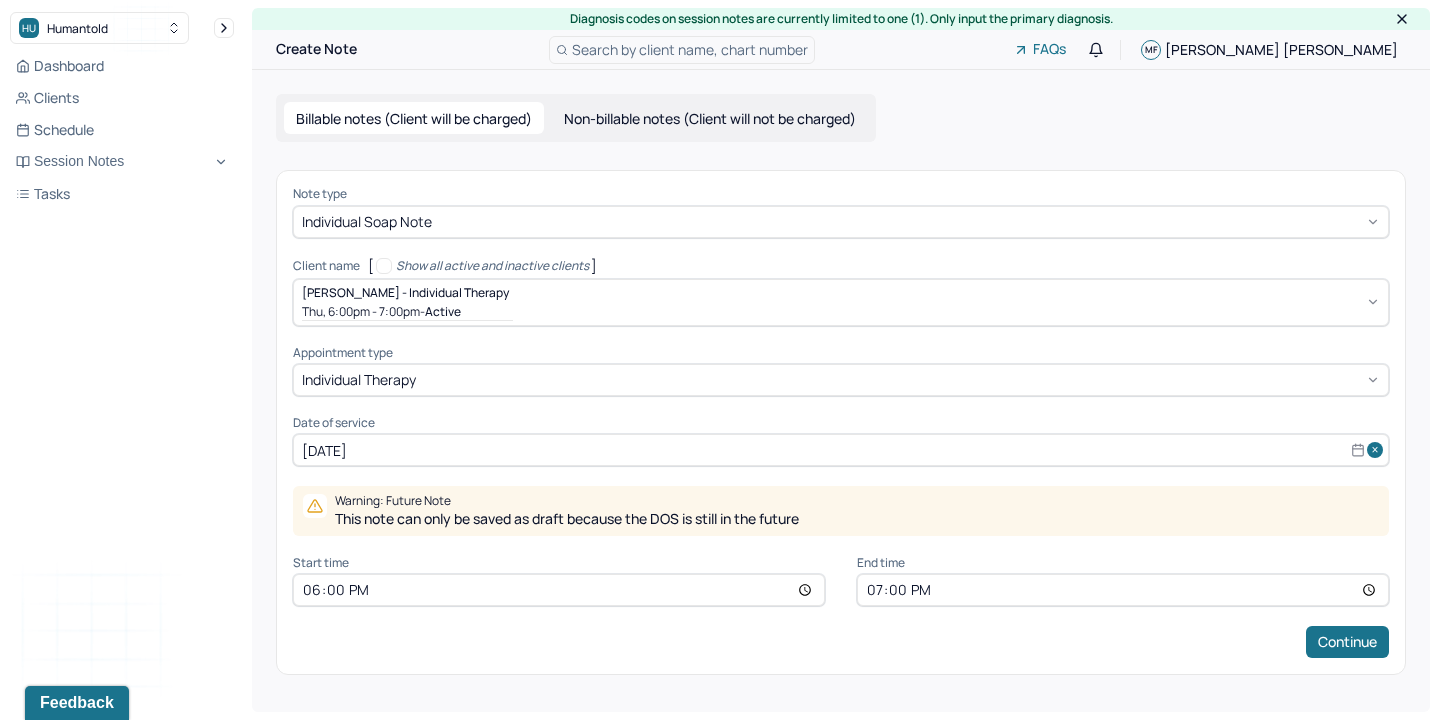 click on "18:00" at bounding box center (559, 590) 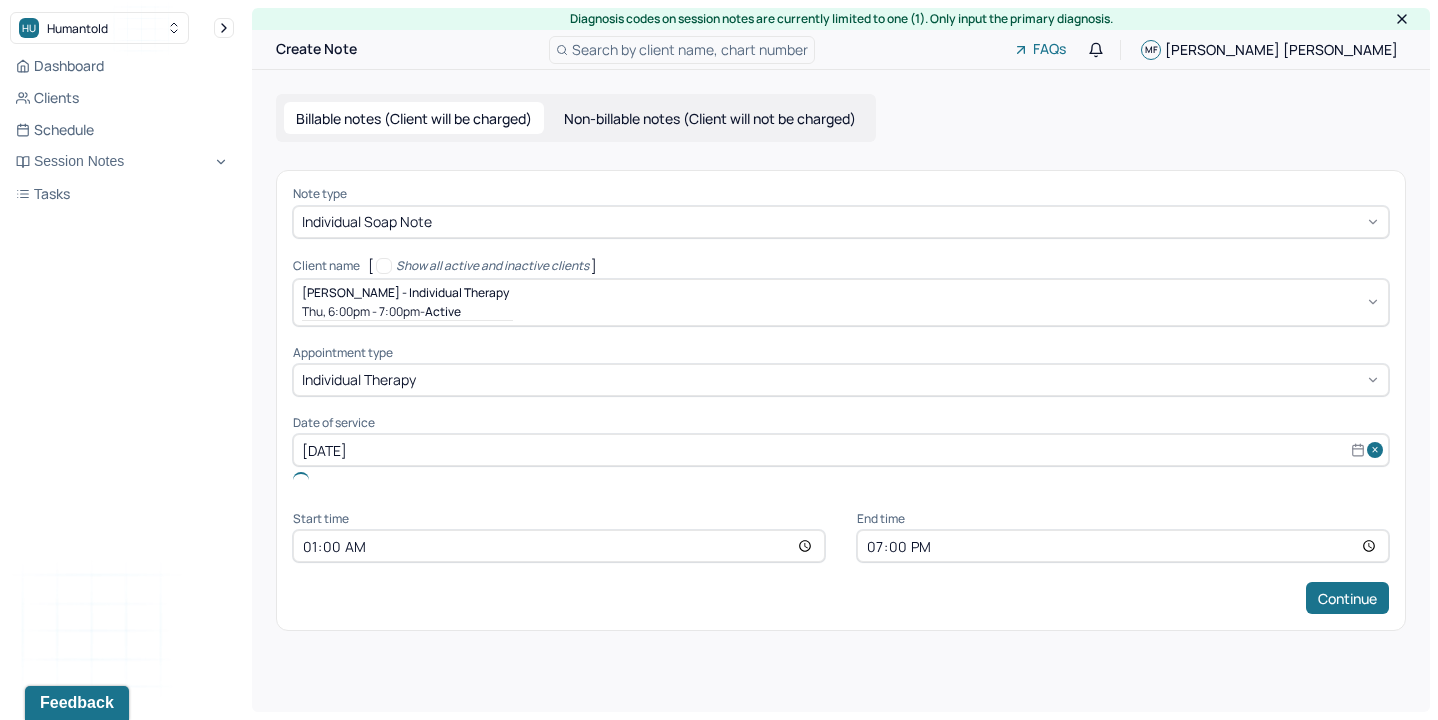 type on "12:00" 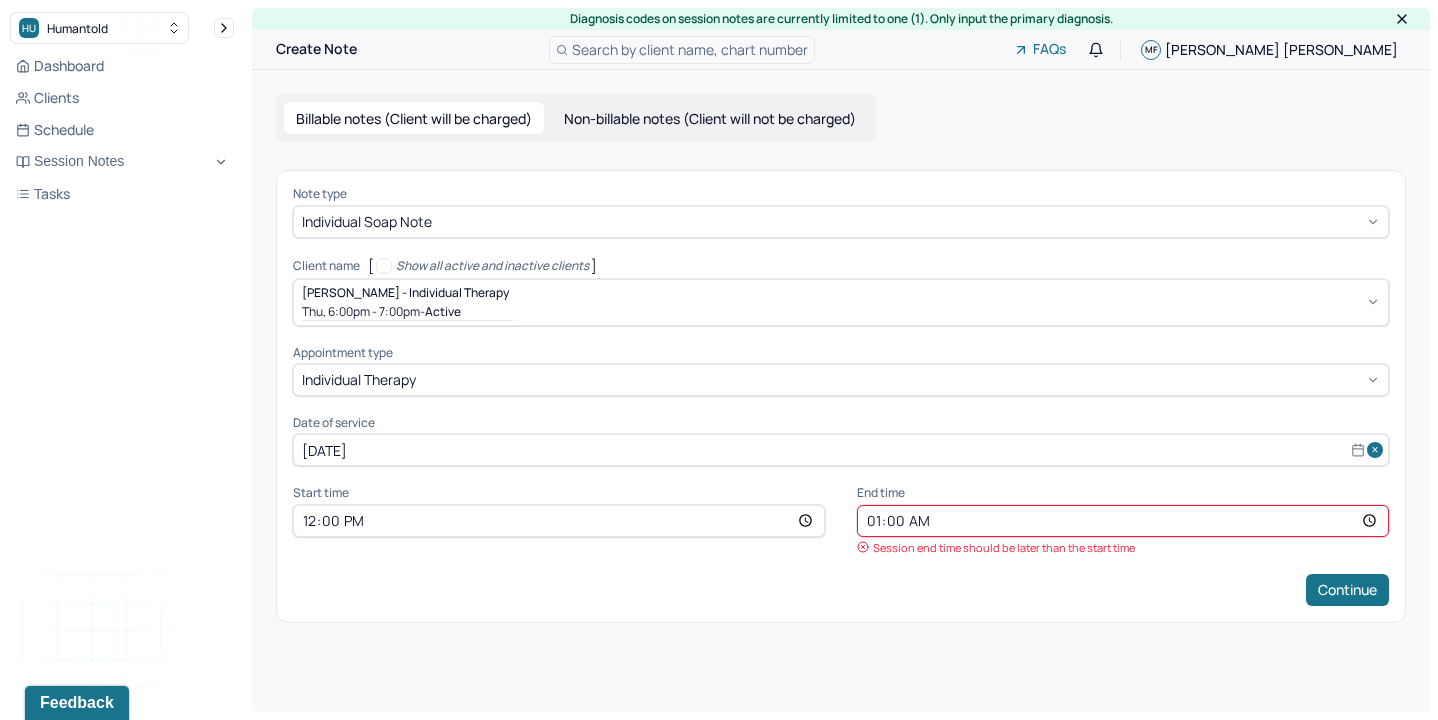 type on "13:00" 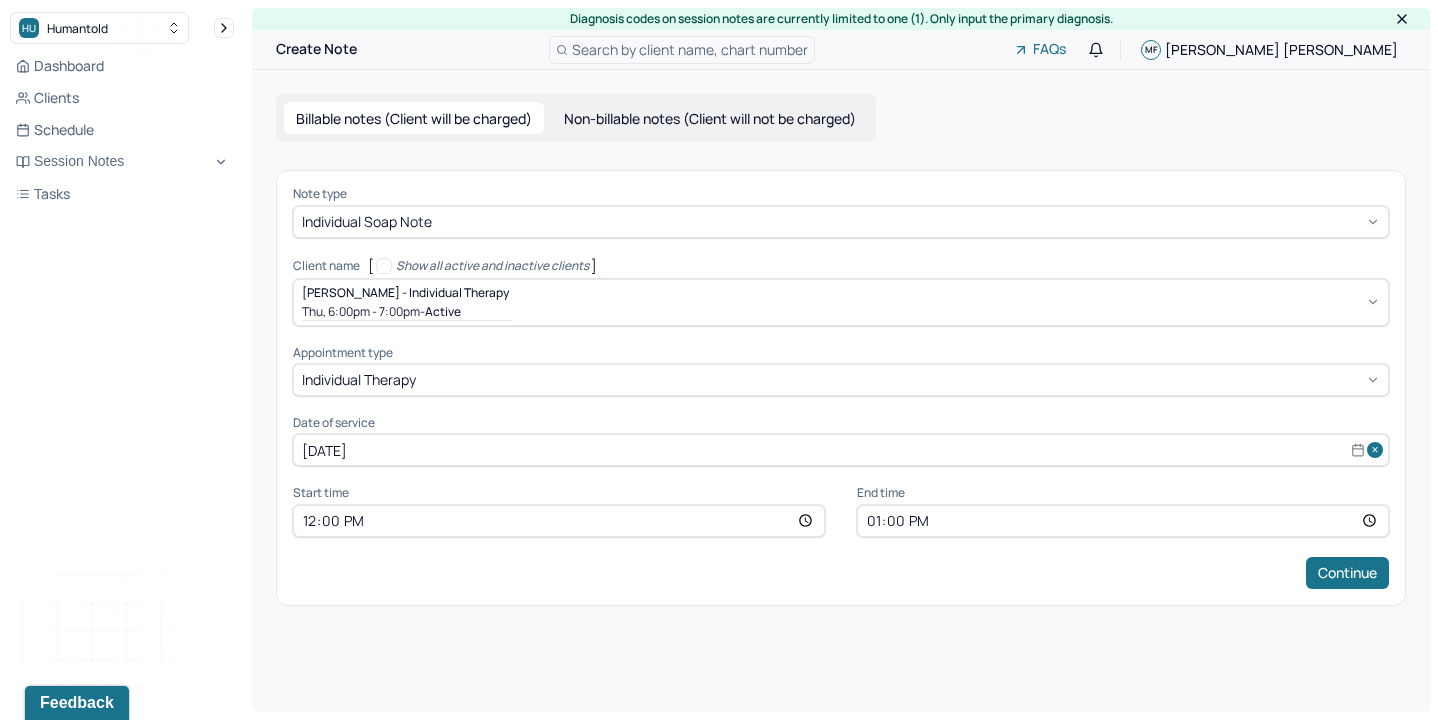 click on "Continue" at bounding box center [1347, 573] 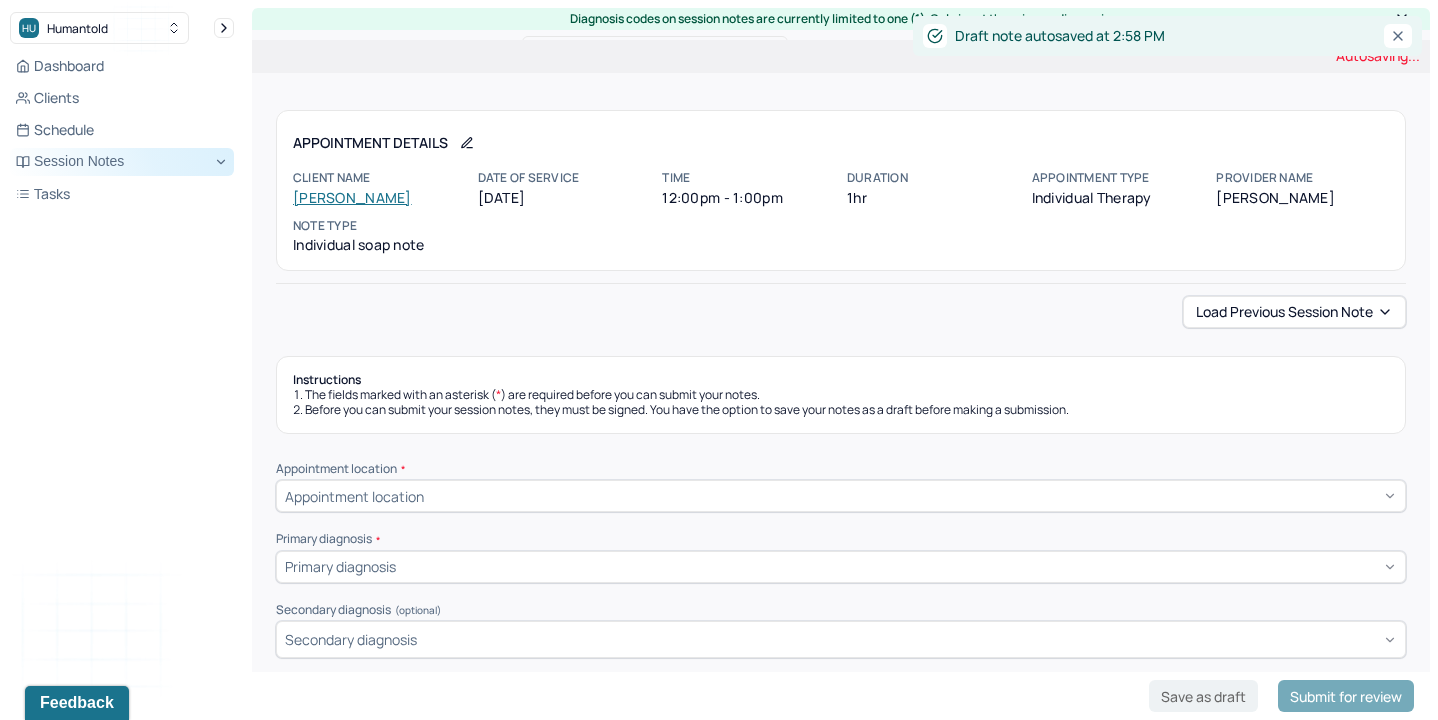 click on "Session Notes" at bounding box center (122, 162) 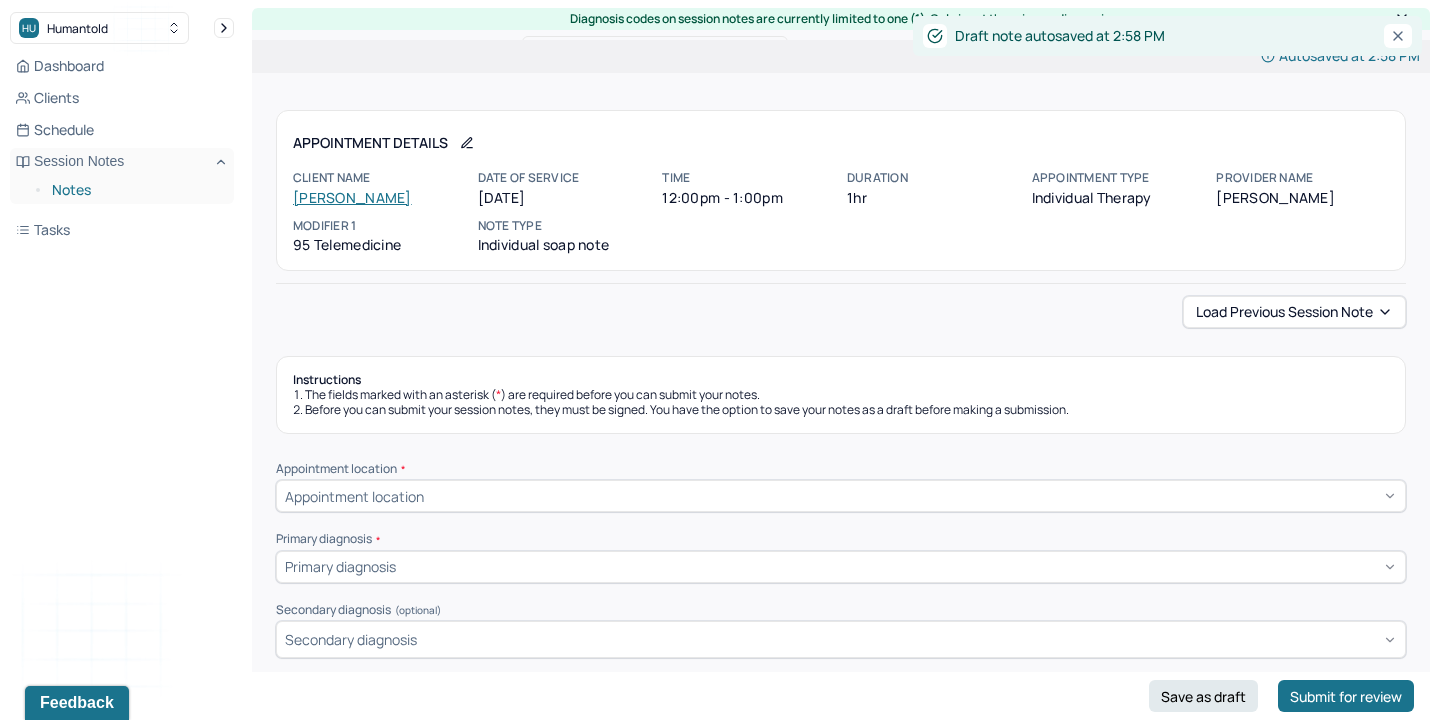 click on "Notes" at bounding box center (135, 190) 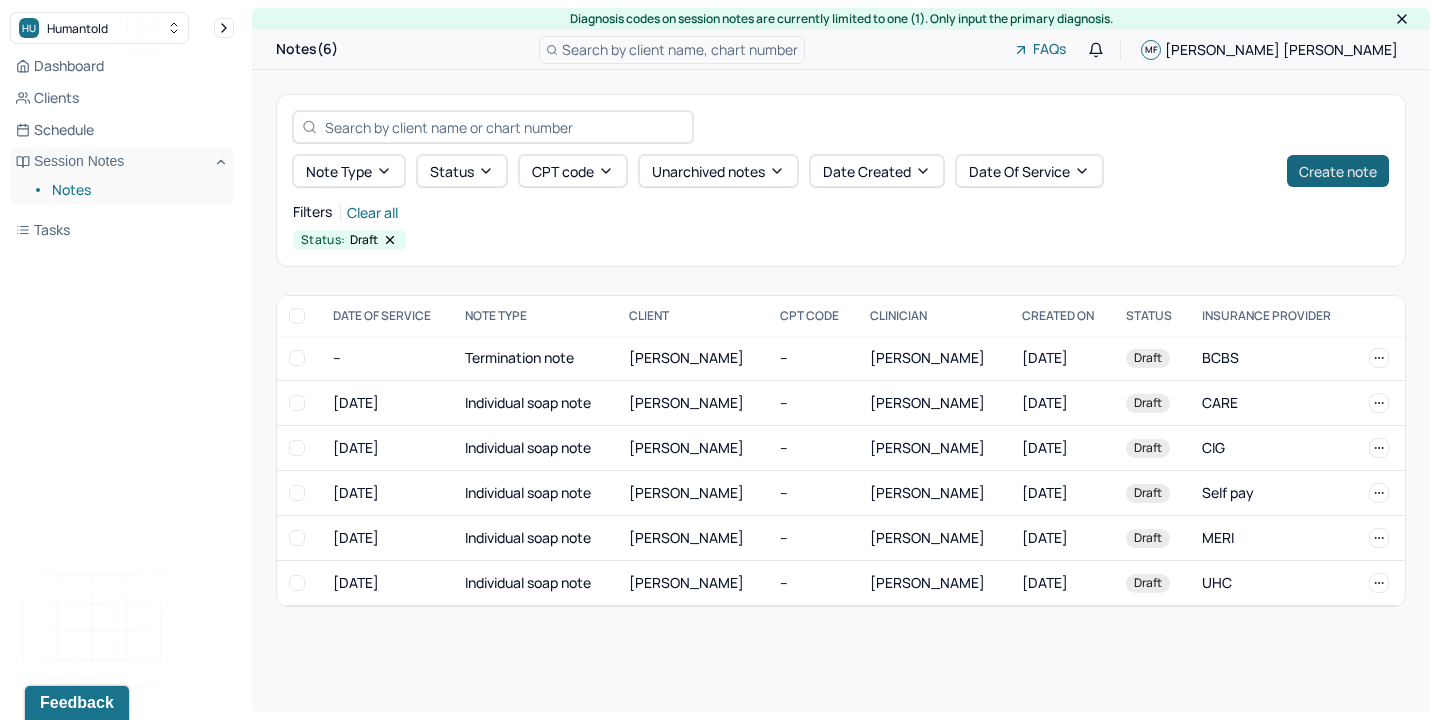 click on "Create note" at bounding box center (1338, 171) 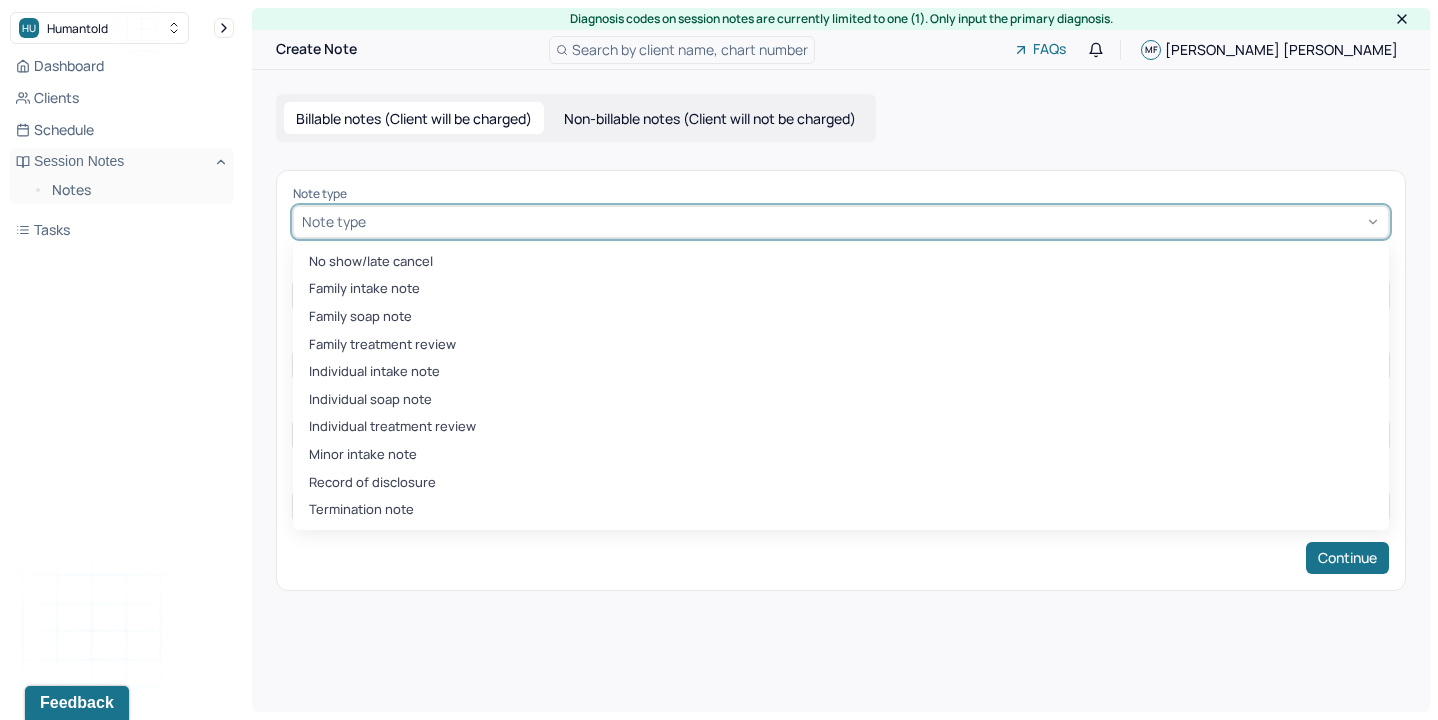 click at bounding box center [875, 221] 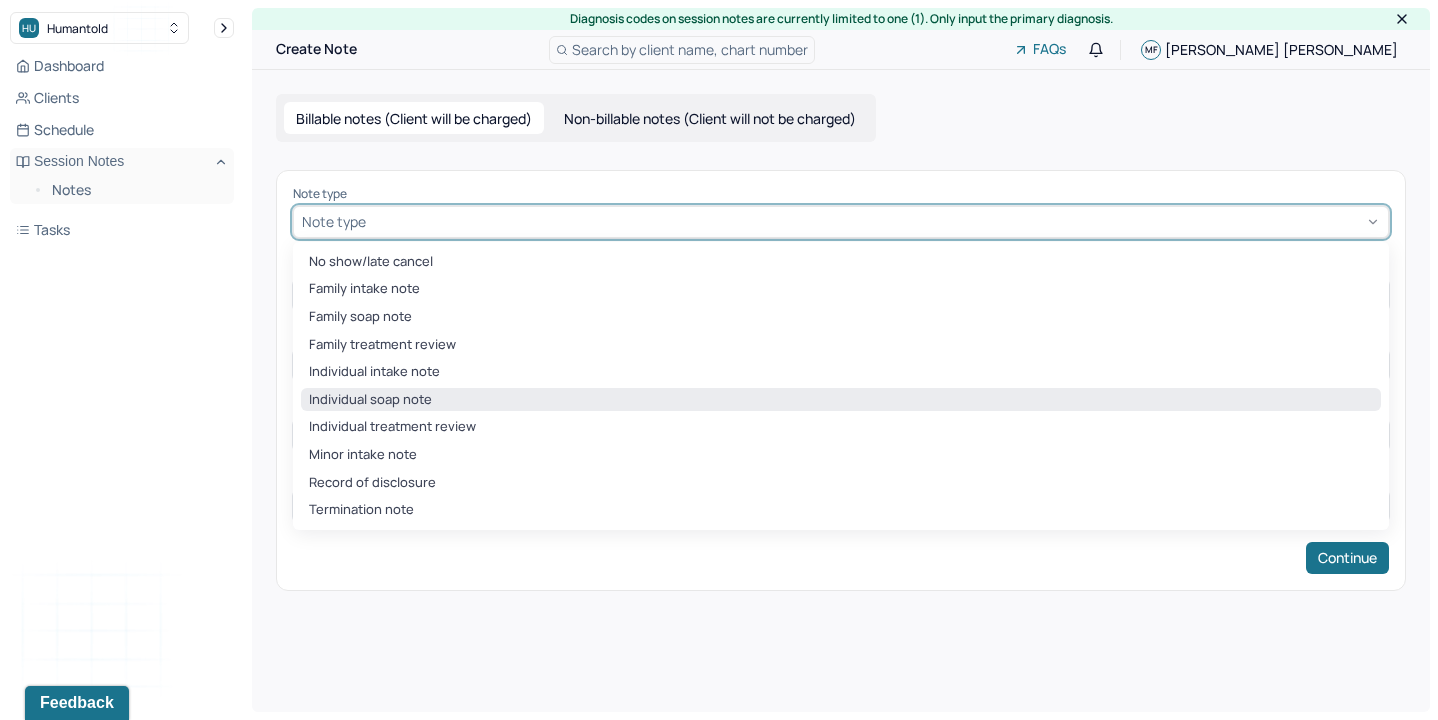 click on "Individual soap note" at bounding box center (841, 400) 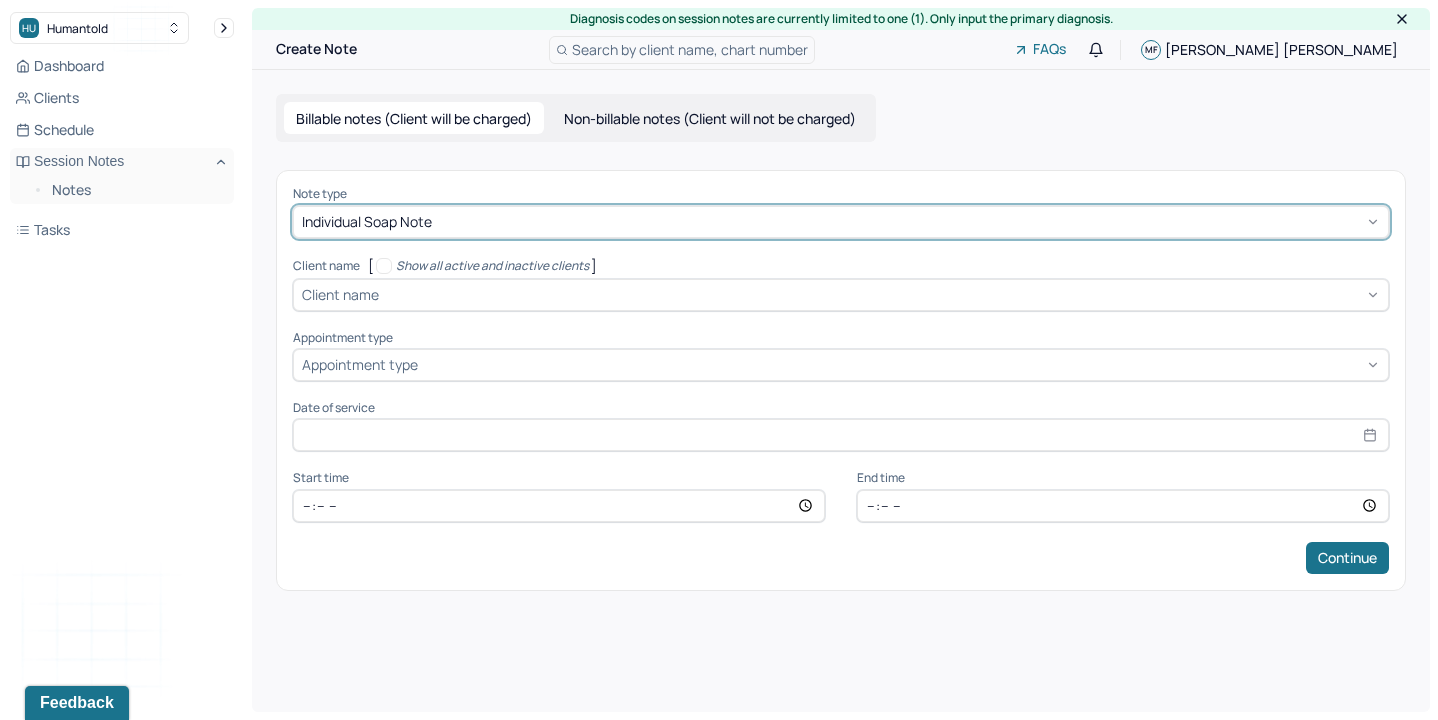 click at bounding box center (881, 294) 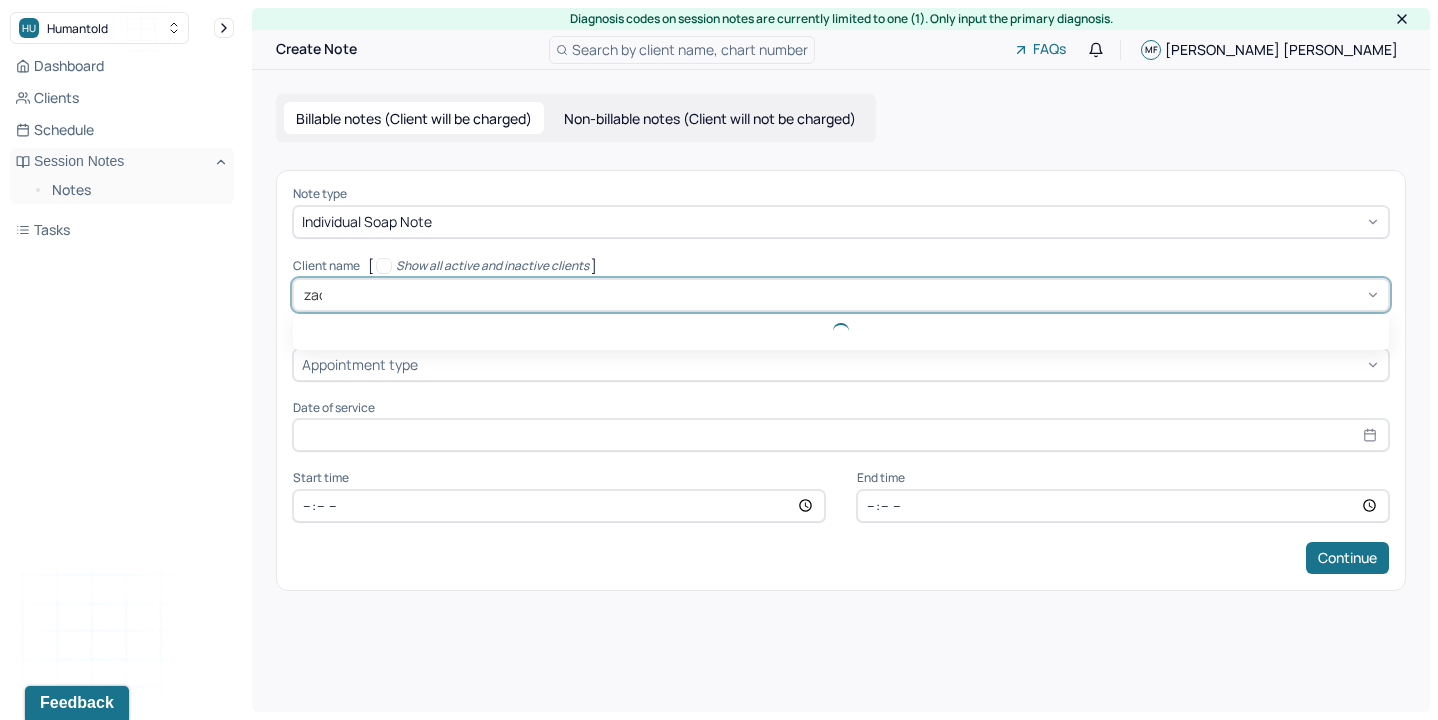 type on "[PERSON_NAME]" 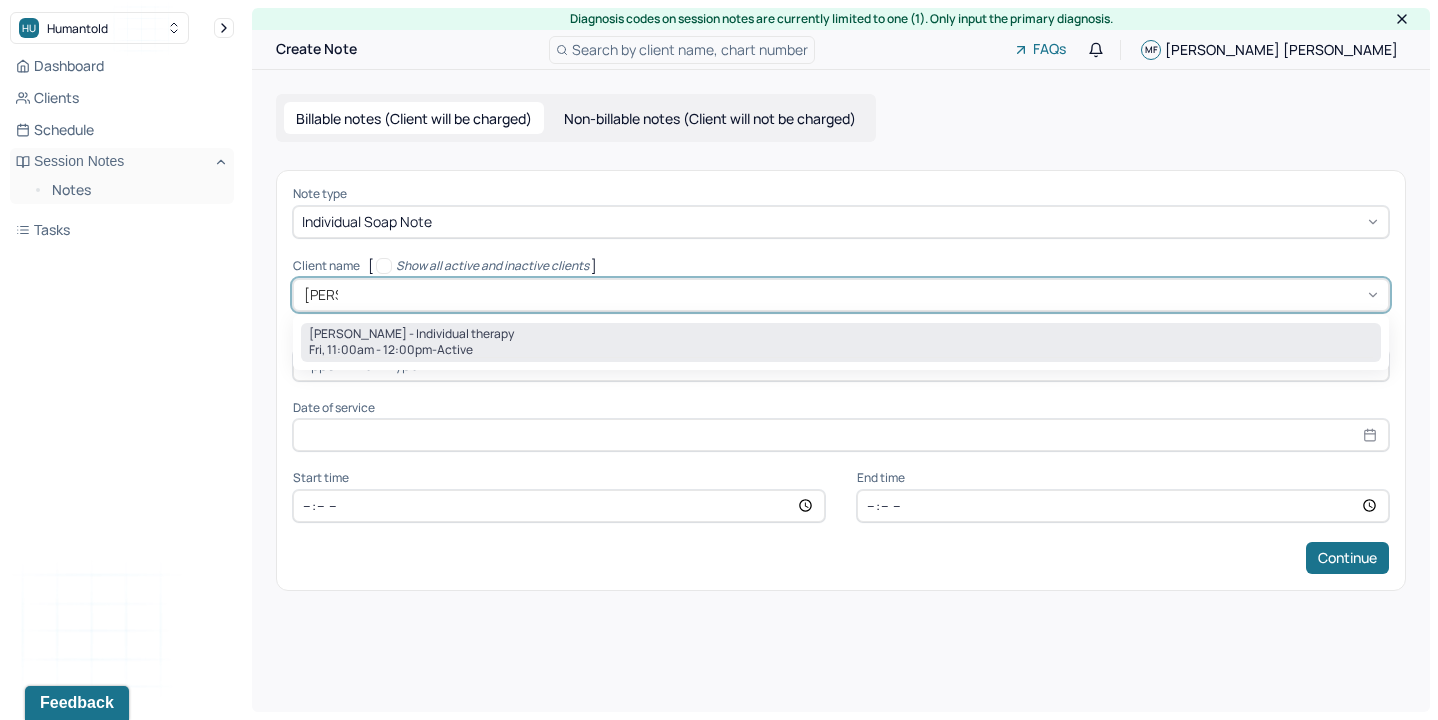 click on "Fri, 11:00am - 12:00pm  -  active" at bounding box center [841, 350] 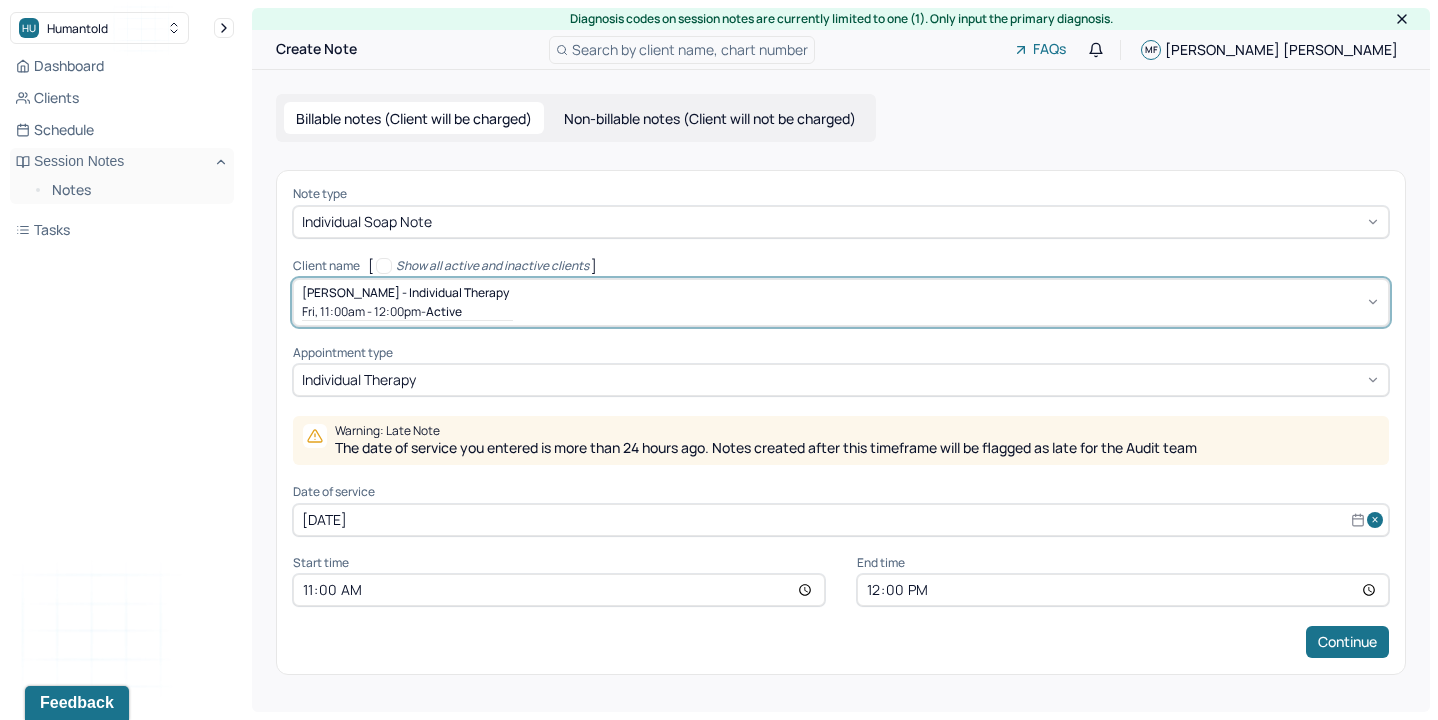 click on "[DATE]" at bounding box center (841, 520) 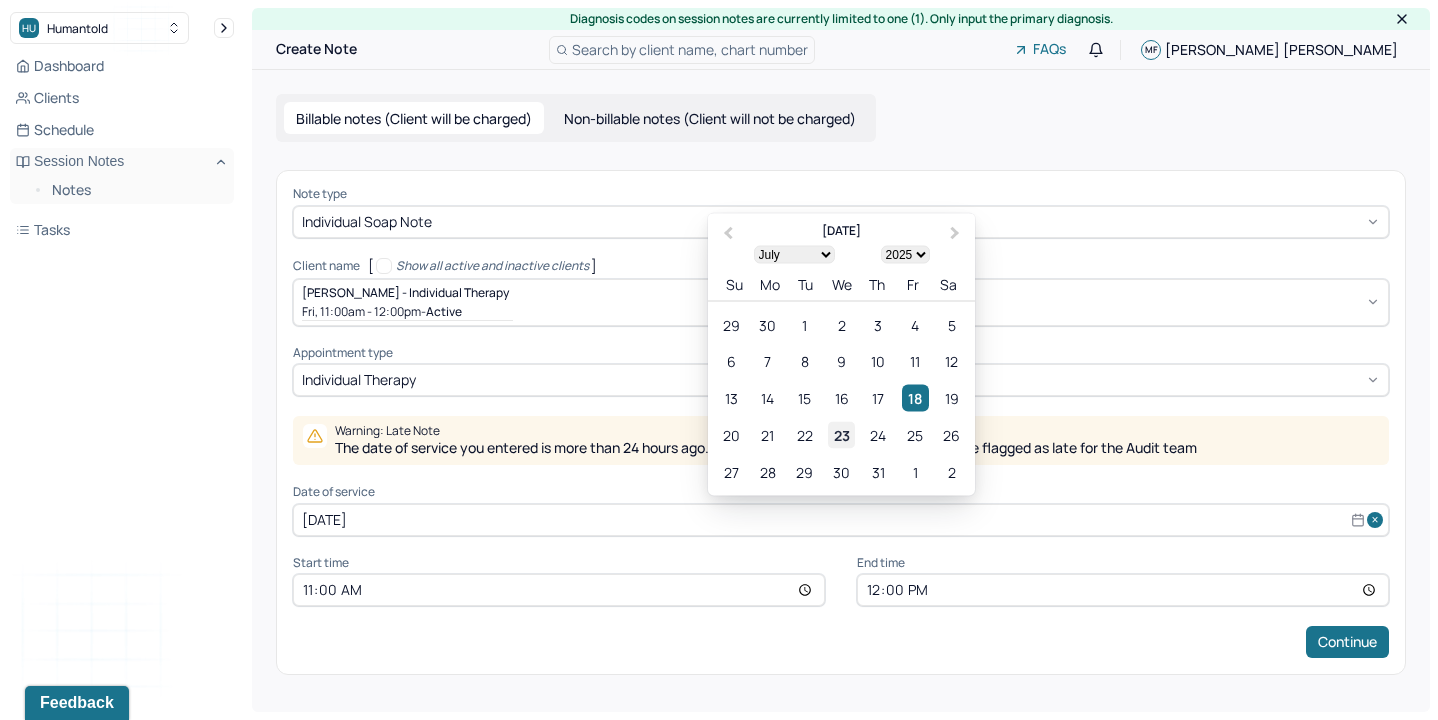 click on "23" at bounding box center (841, 434) 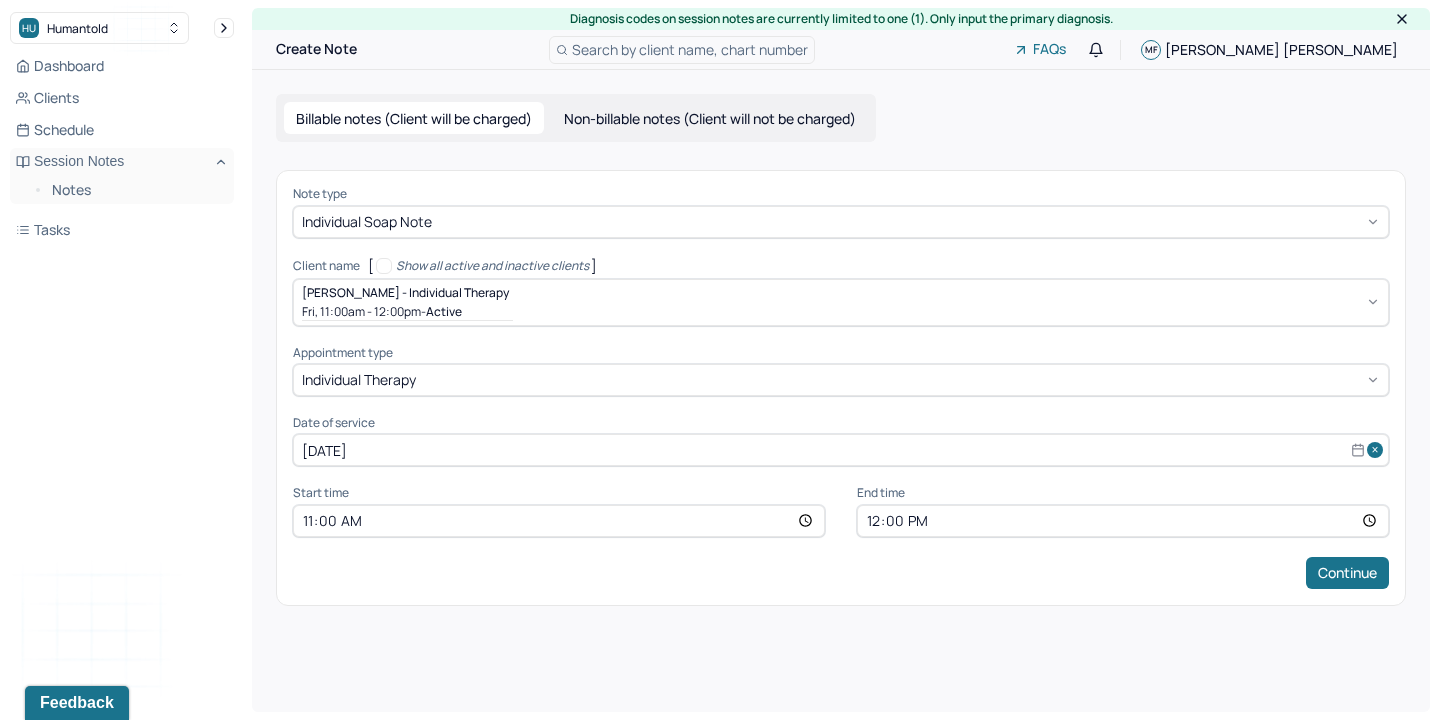 click on "11:00" at bounding box center (559, 521) 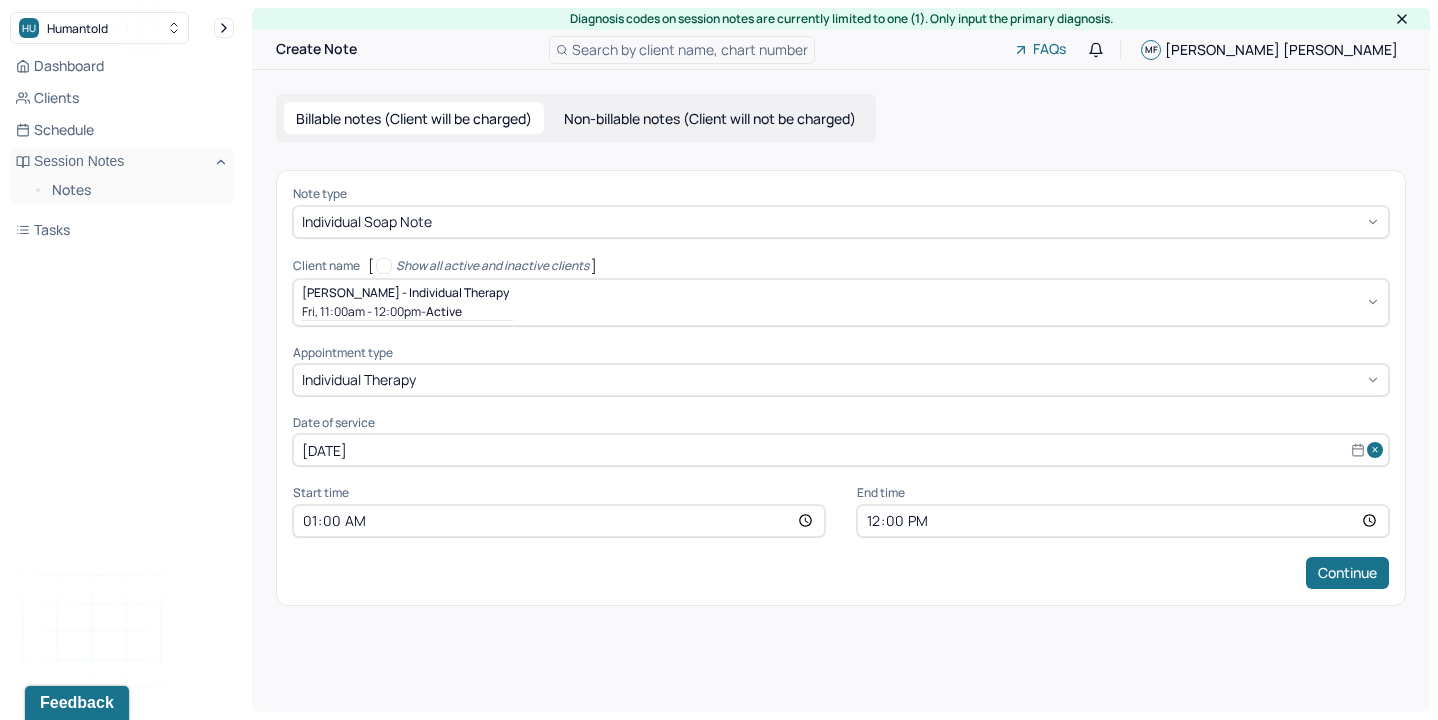 type on "14:00" 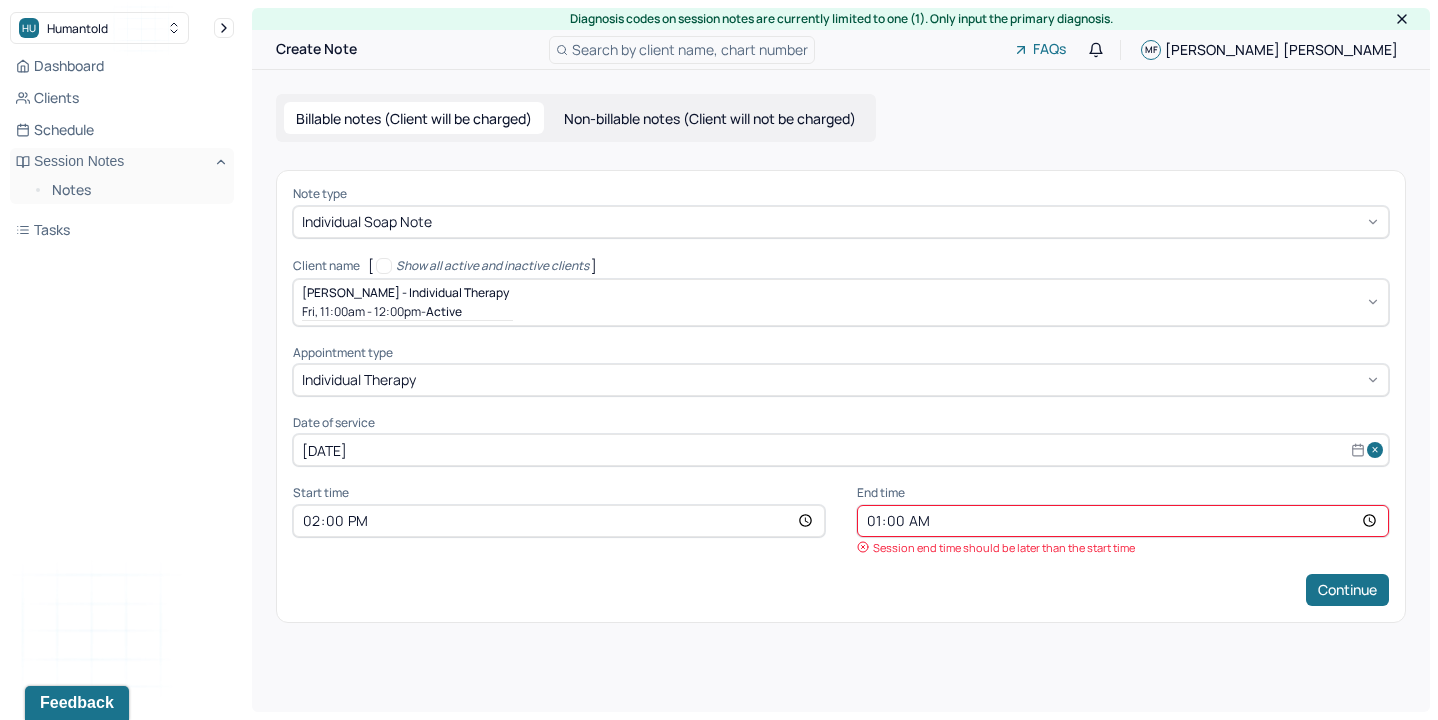 type on "15:00" 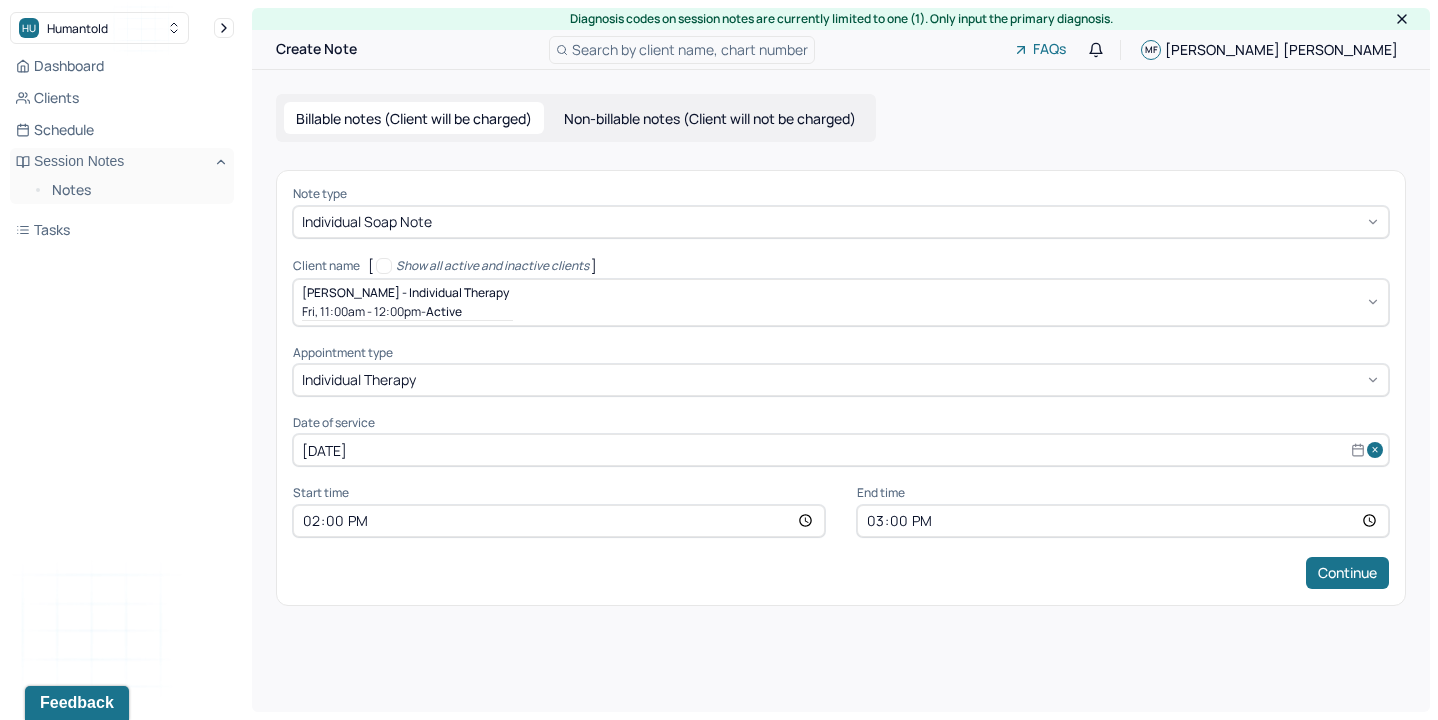 click on "Continue" at bounding box center (1347, 573) 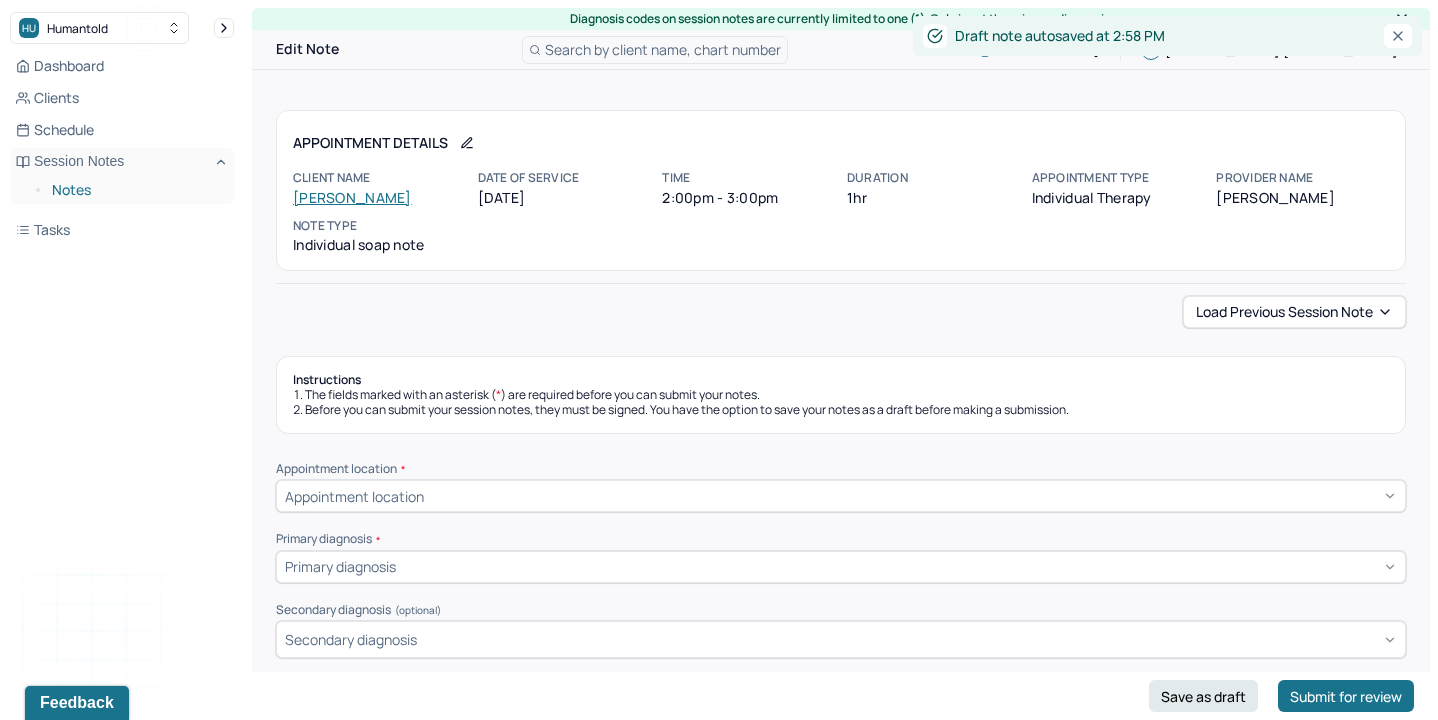 click on "Notes" at bounding box center [135, 190] 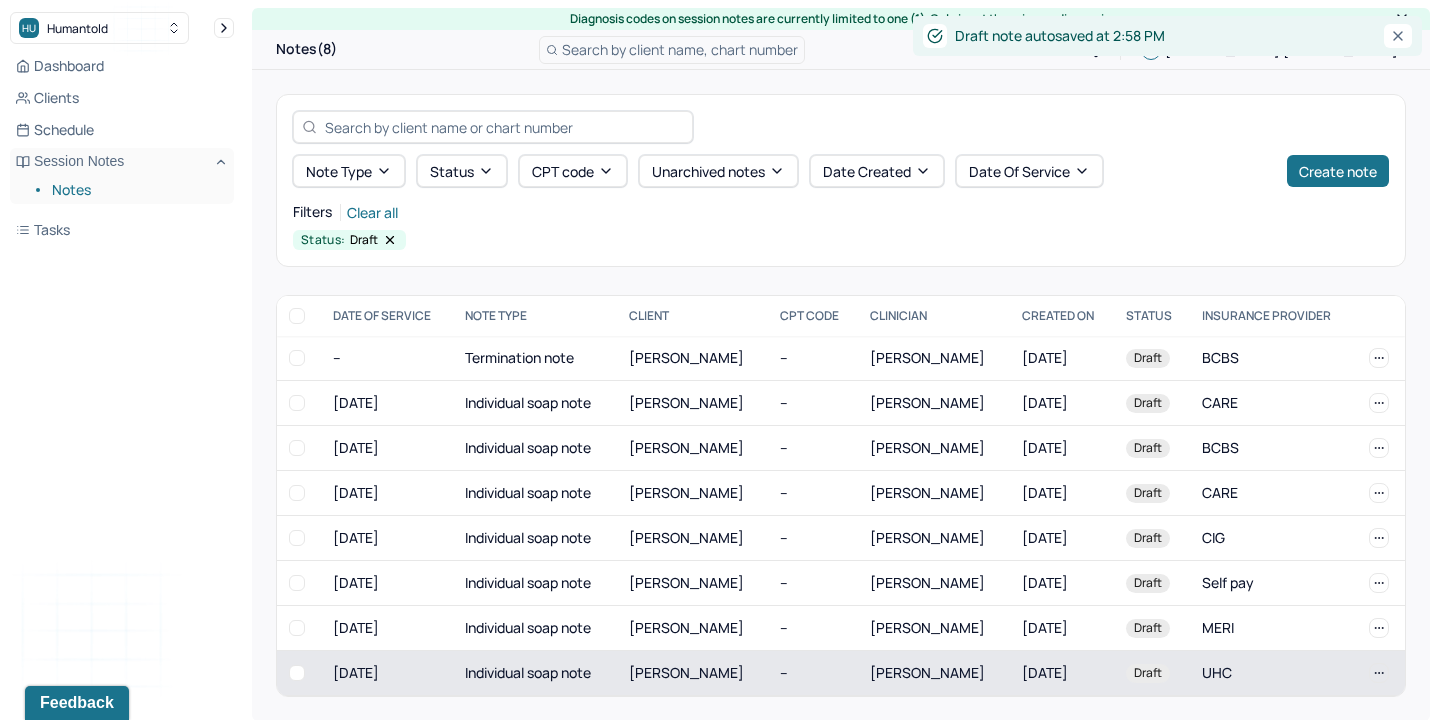 scroll, scrollTop: 7, scrollLeft: 0, axis: vertical 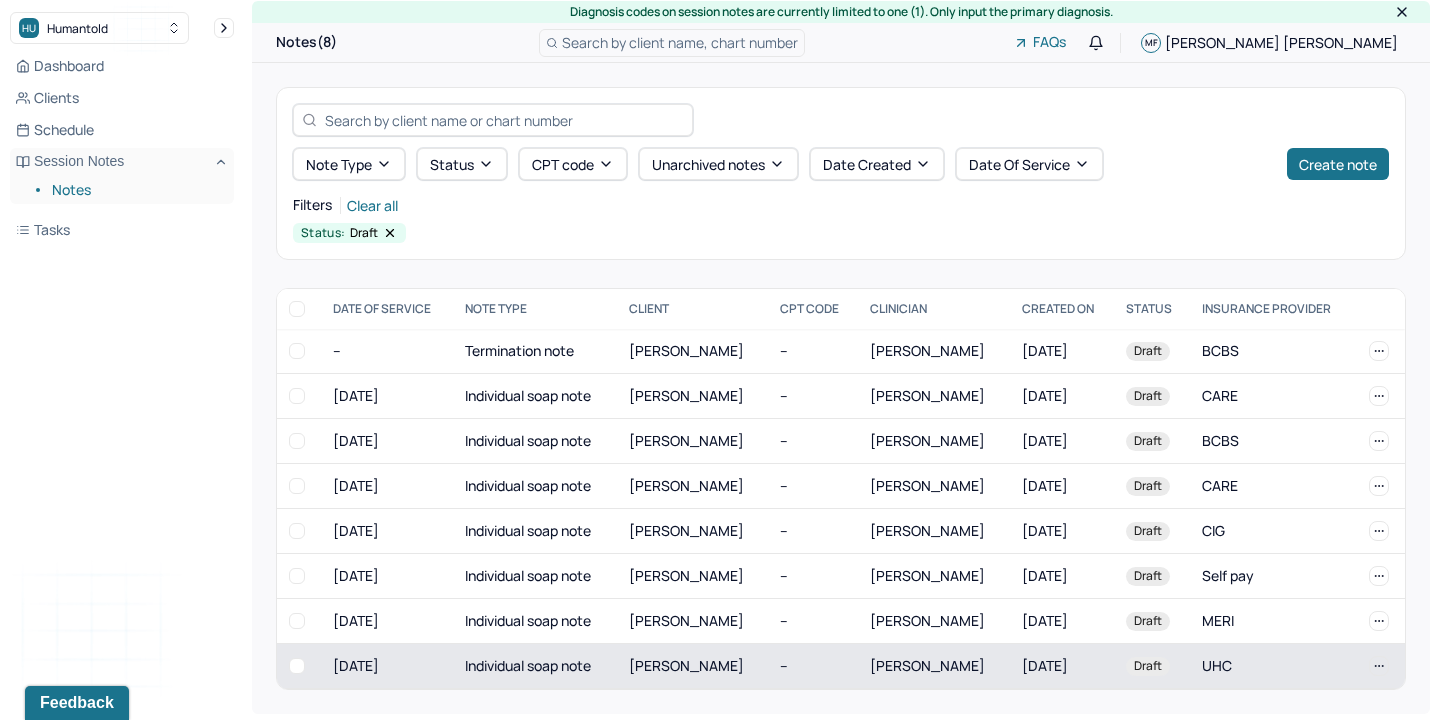 click on "[PERSON_NAME]" at bounding box center (933, 666) 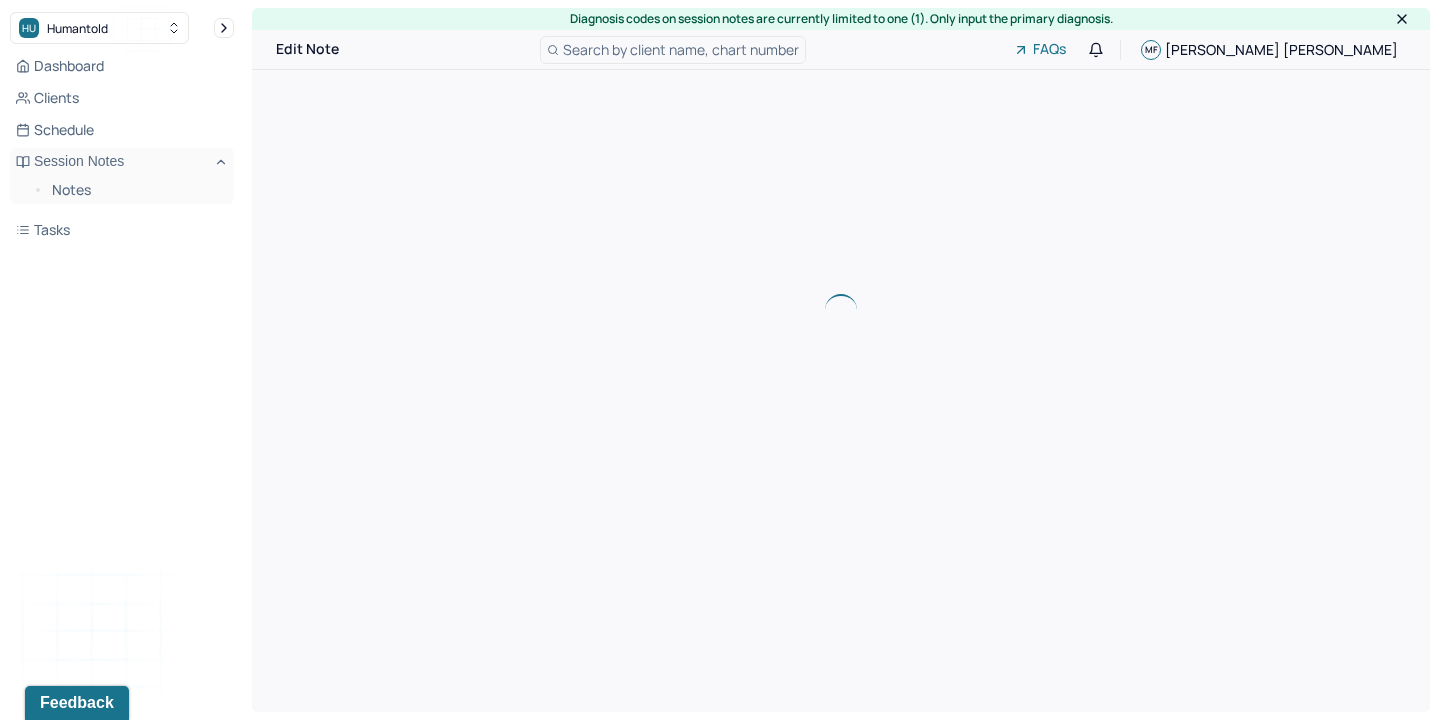 scroll, scrollTop: 0, scrollLeft: 0, axis: both 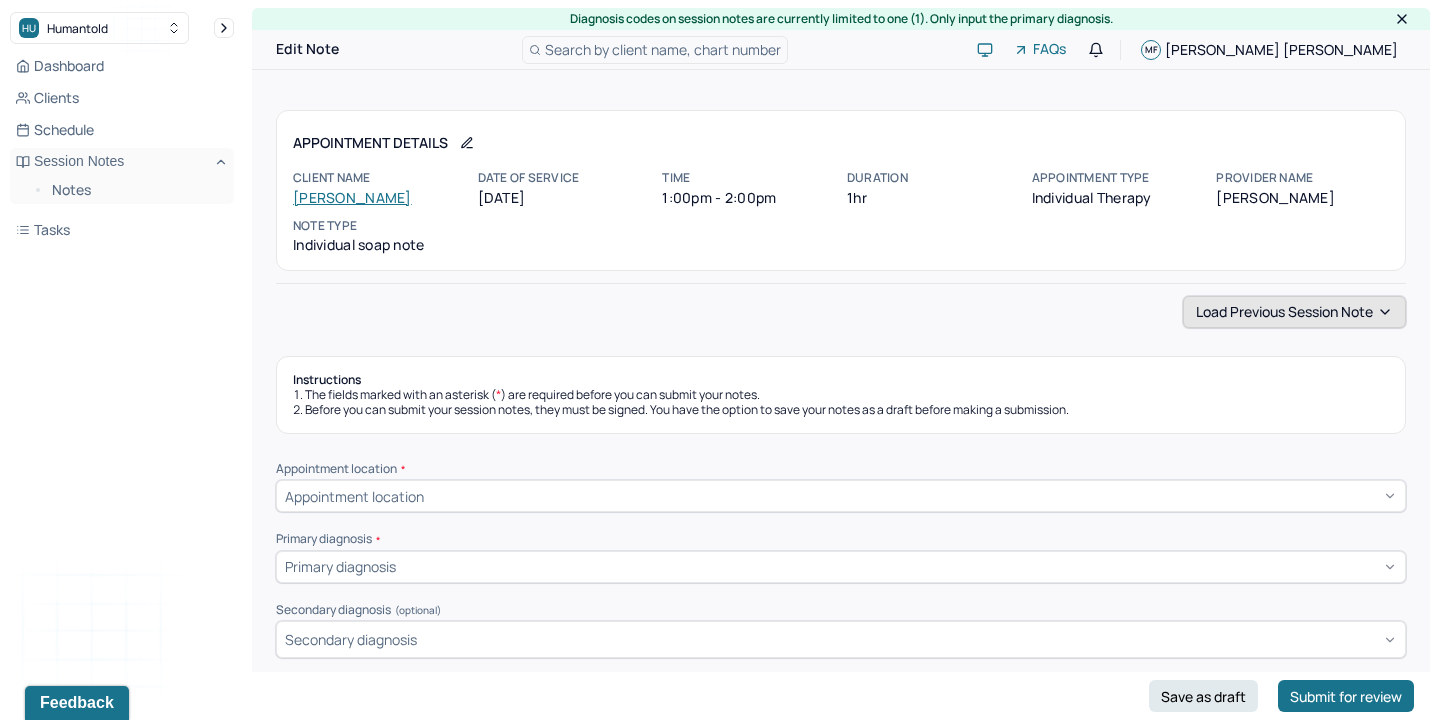 click on "Load previous session note" at bounding box center (1294, 312) 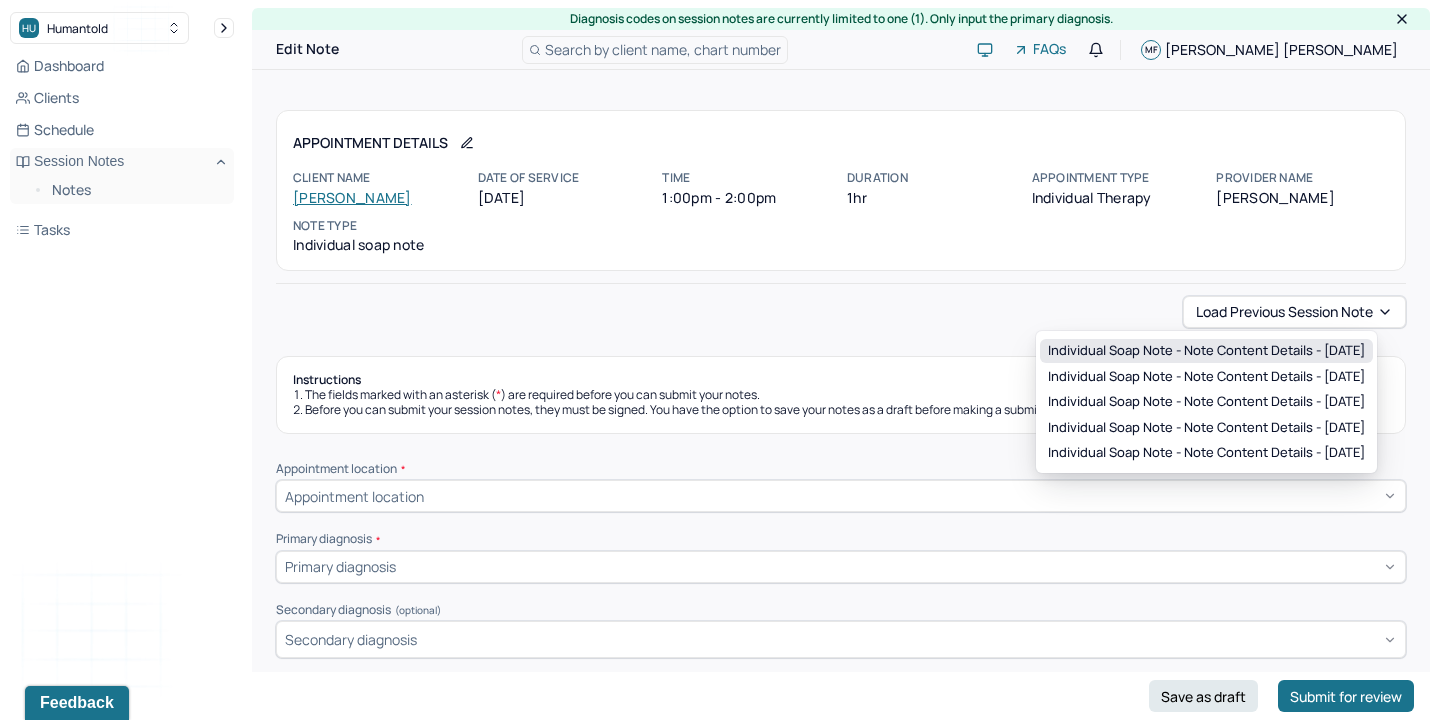 click on "Individual soap note   - Note content Details -   [DATE]" at bounding box center (1206, 351) 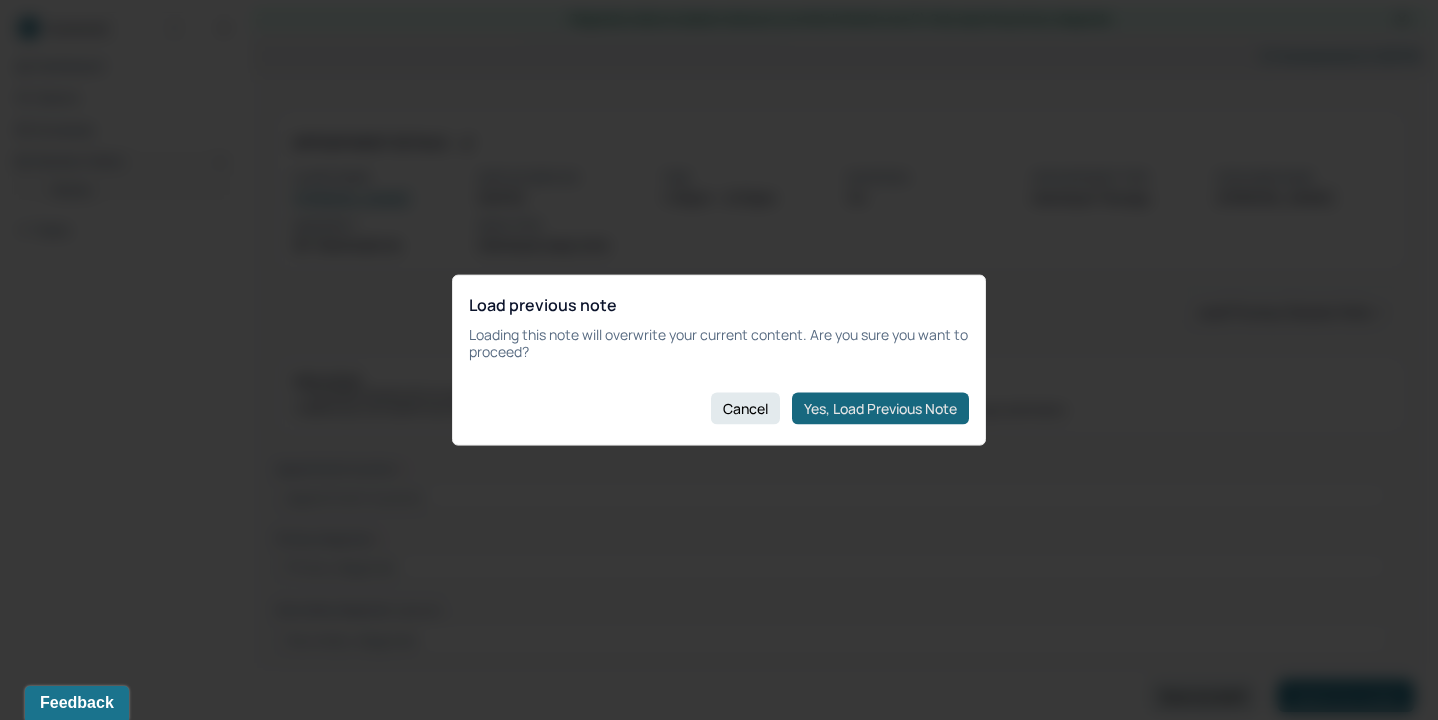 click on "Yes, Load Previous Note" at bounding box center [880, 408] 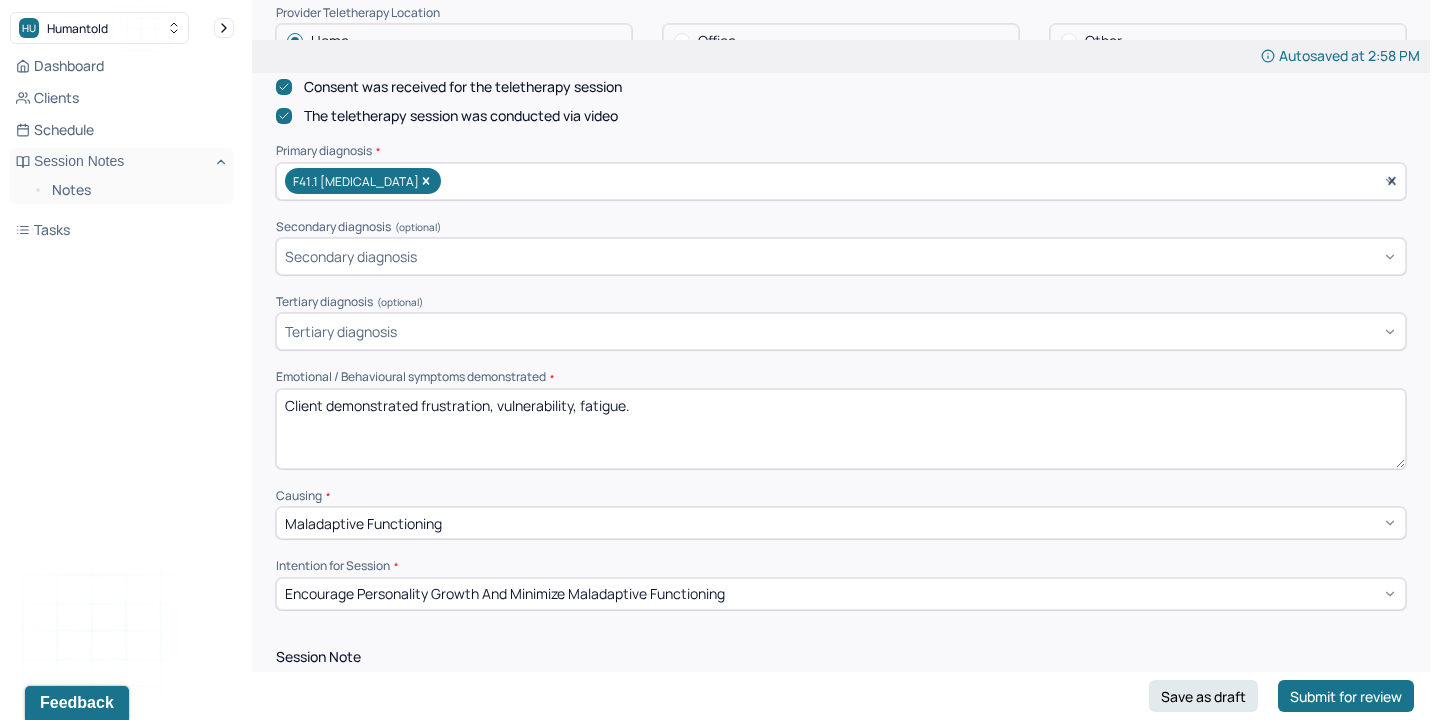 scroll, scrollTop: 605, scrollLeft: 0, axis: vertical 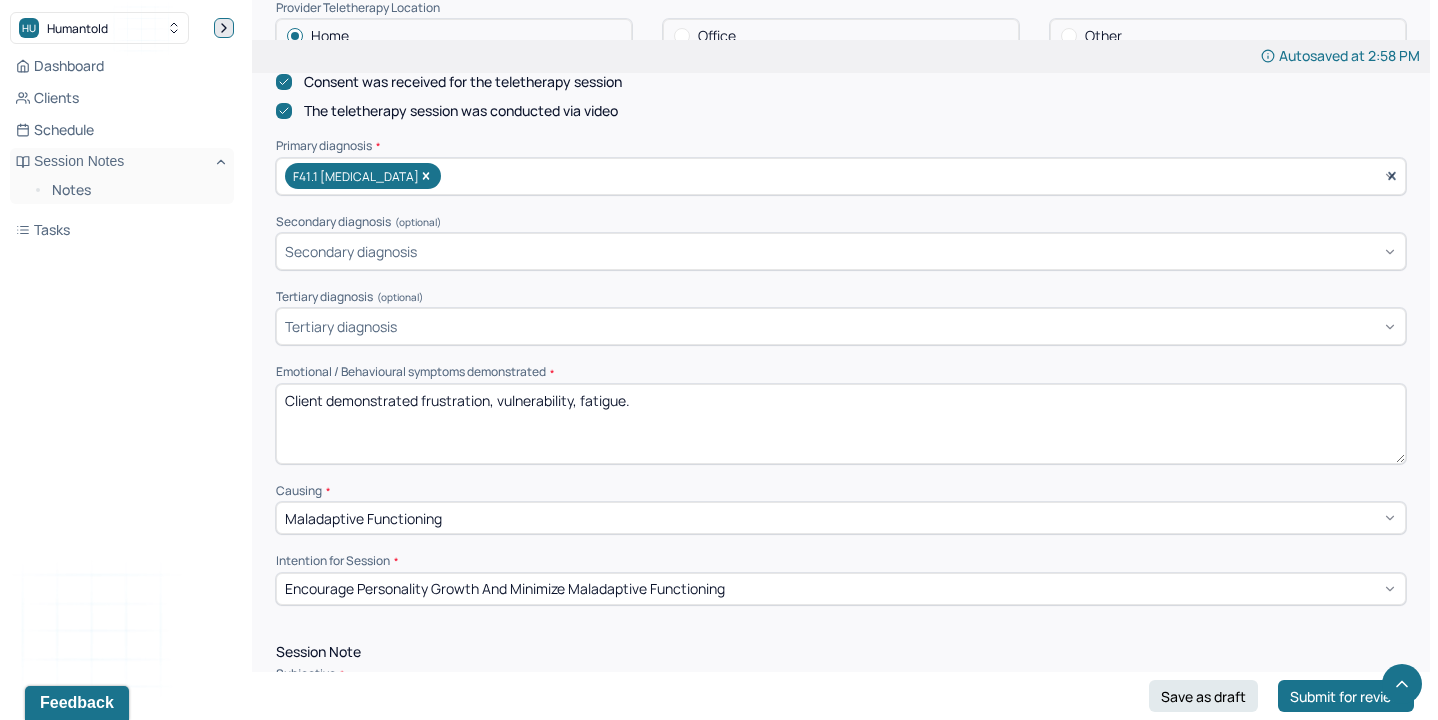 click 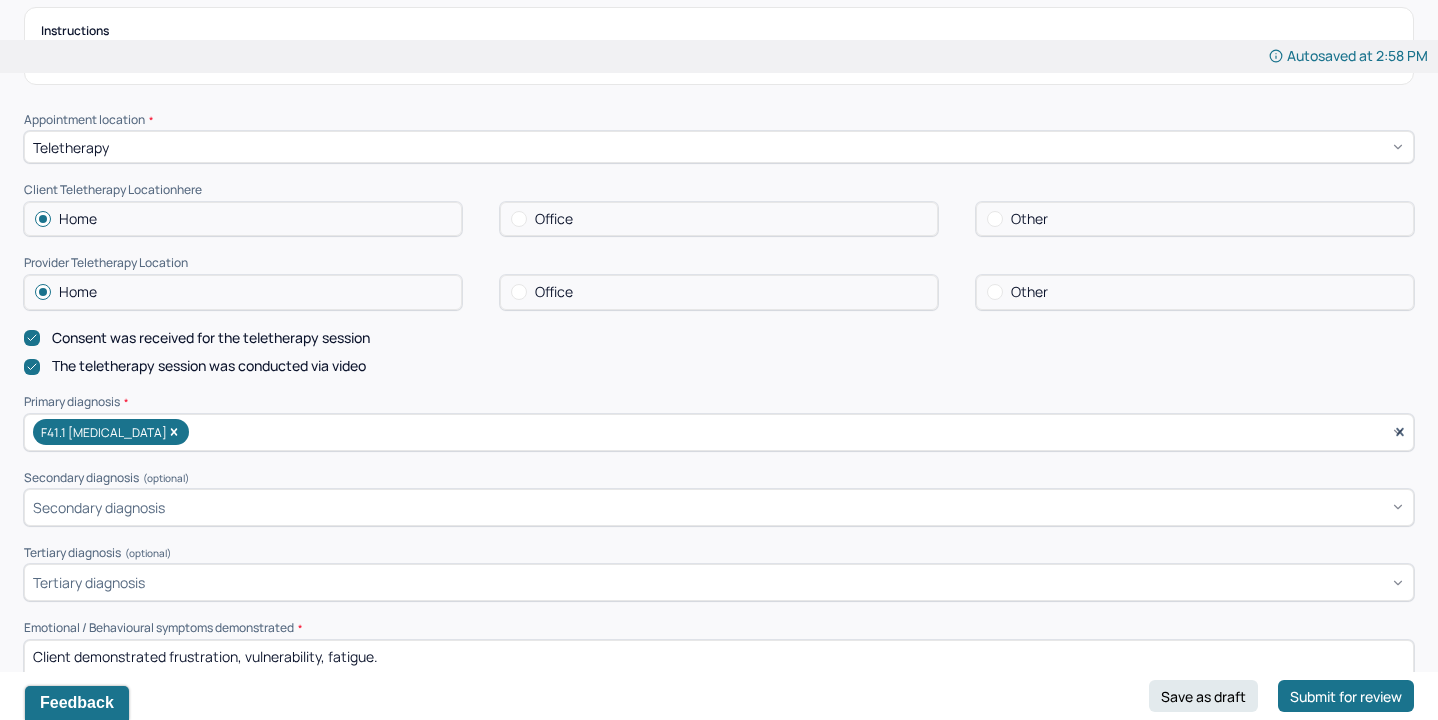 scroll, scrollTop: 0, scrollLeft: 0, axis: both 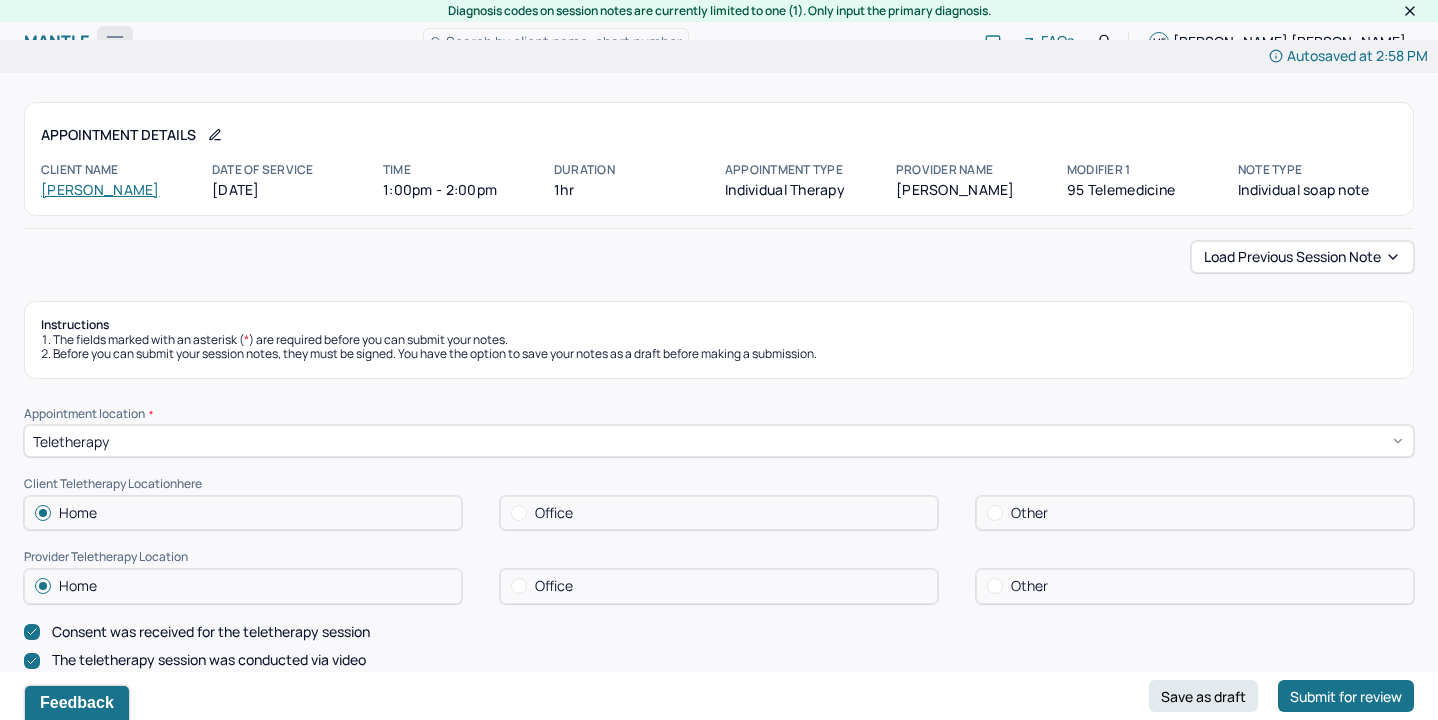 click 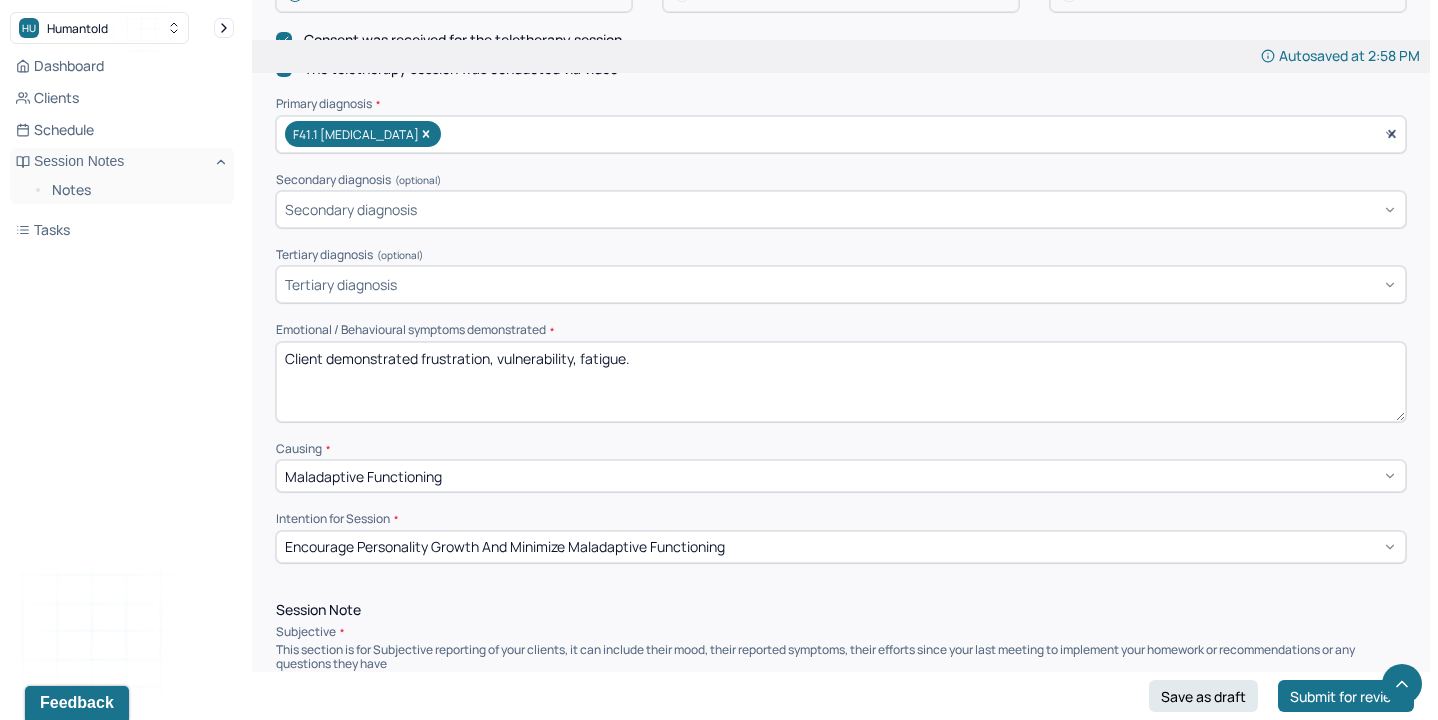 scroll, scrollTop: 648, scrollLeft: 0, axis: vertical 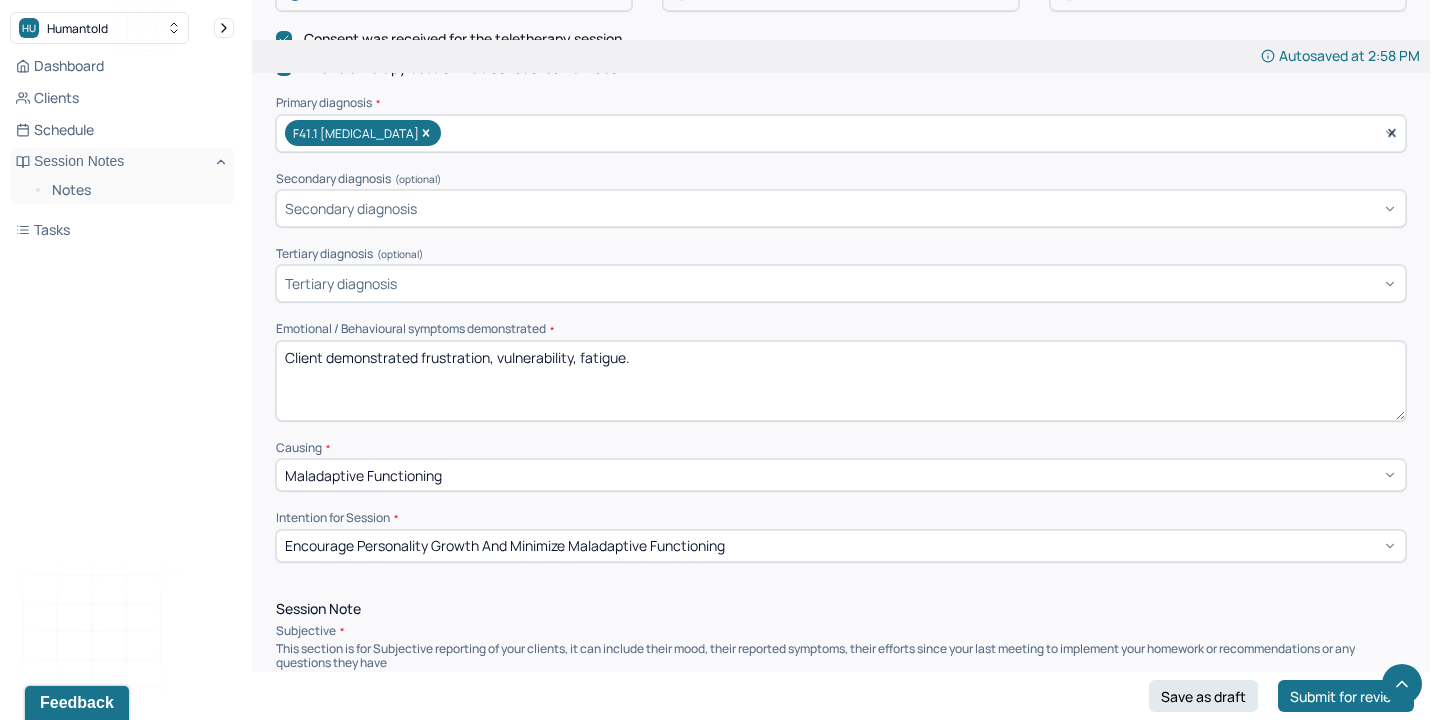 drag, startPoint x: 421, startPoint y: 348, endPoint x: 873, endPoint y: 409, distance: 456.09756 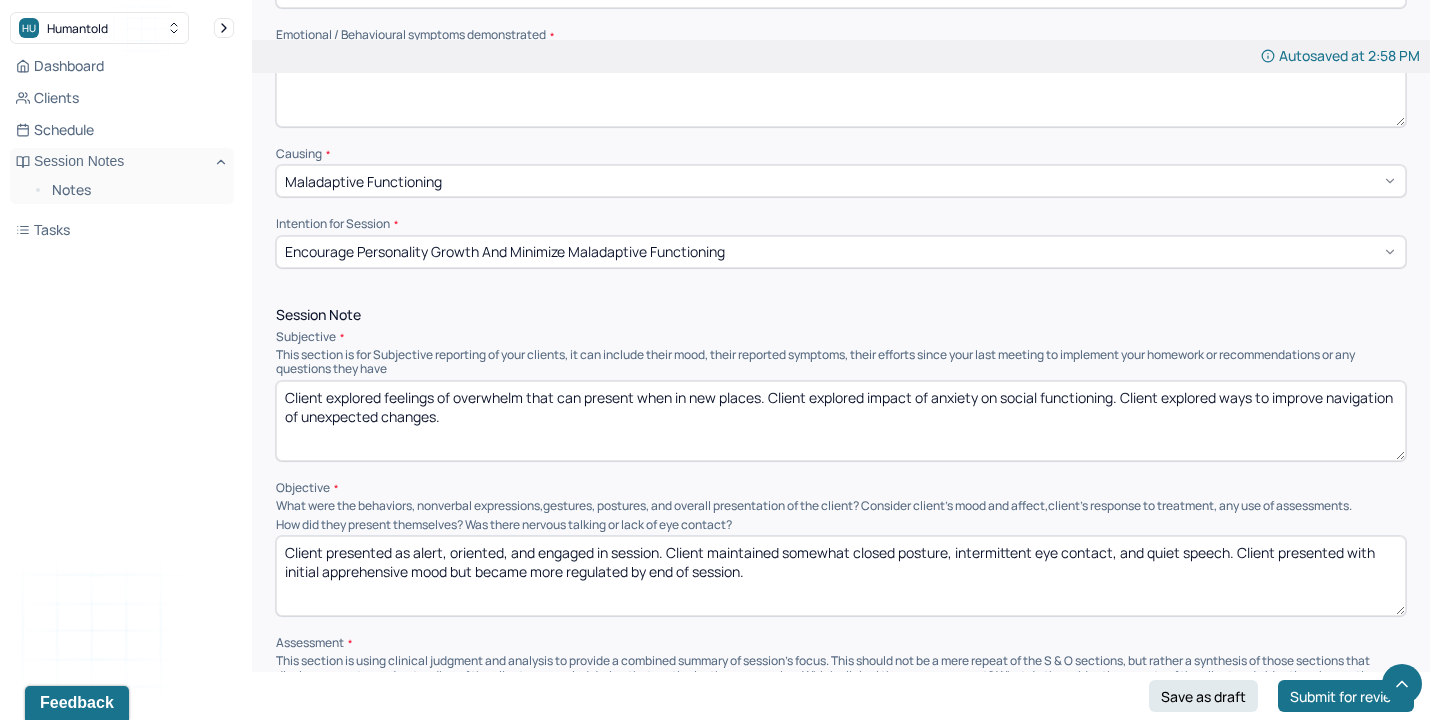 scroll, scrollTop: 985, scrollLeft: 0, axis: vertical 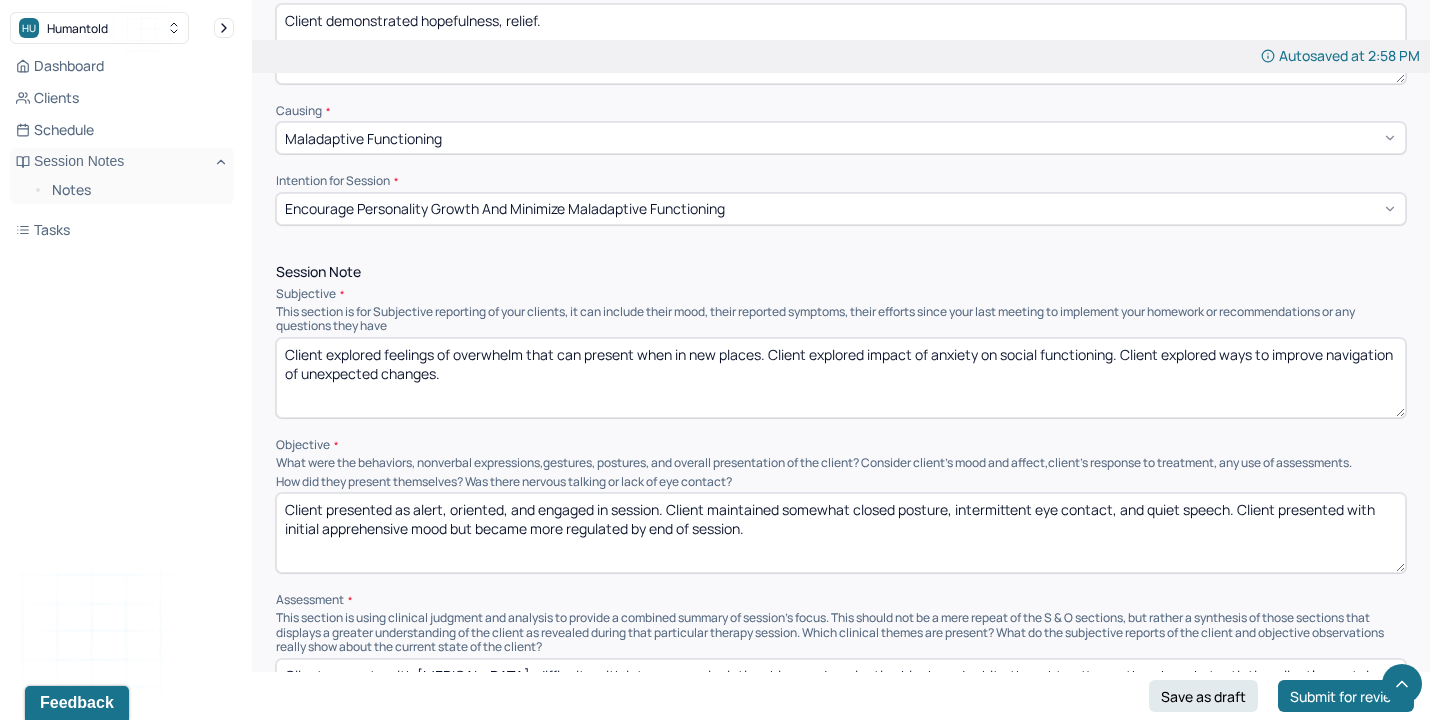 type on "Client demonstrated hopefulness, relief." 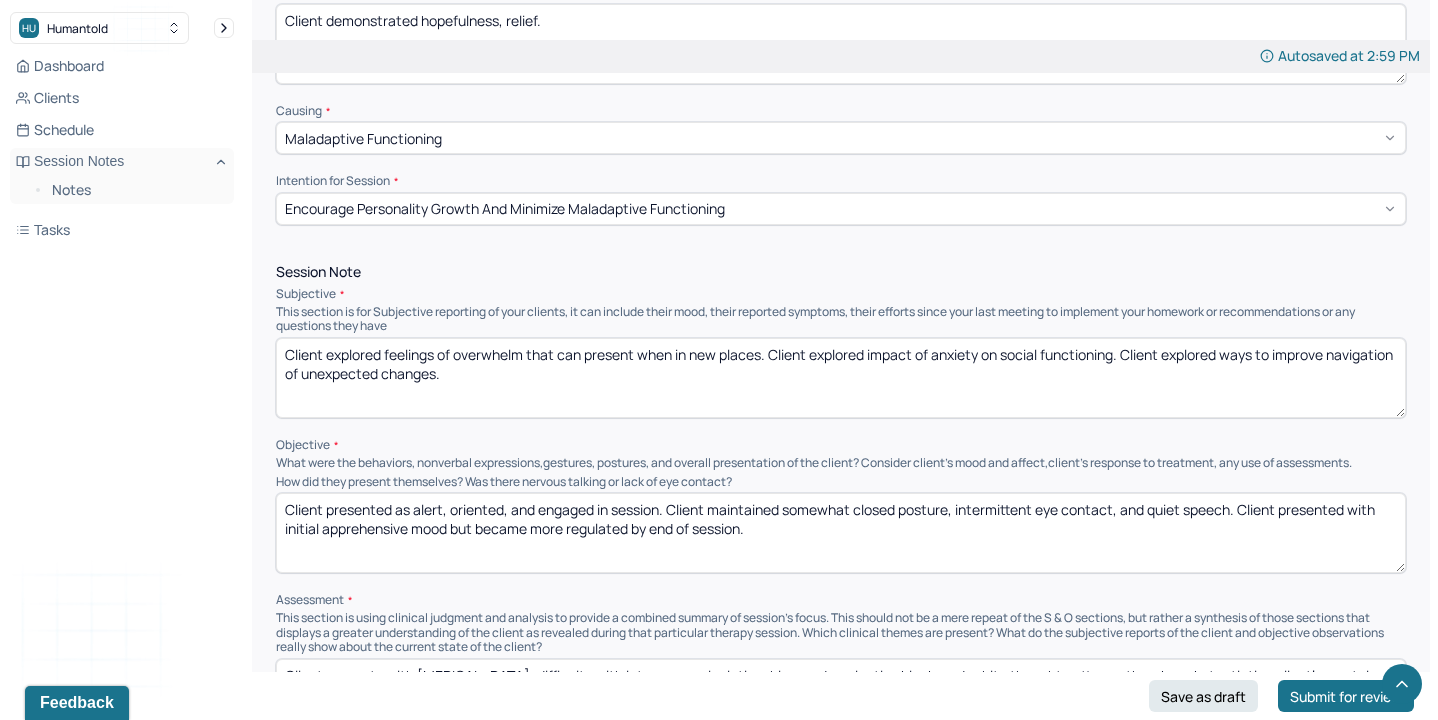 click on "Client explored feelings of overwhelm that can present when in new places. Client explored impact of anxiety on social functioning. Client explored ways to improve navigation of unexpected changes." at bounding box center (841, 378) 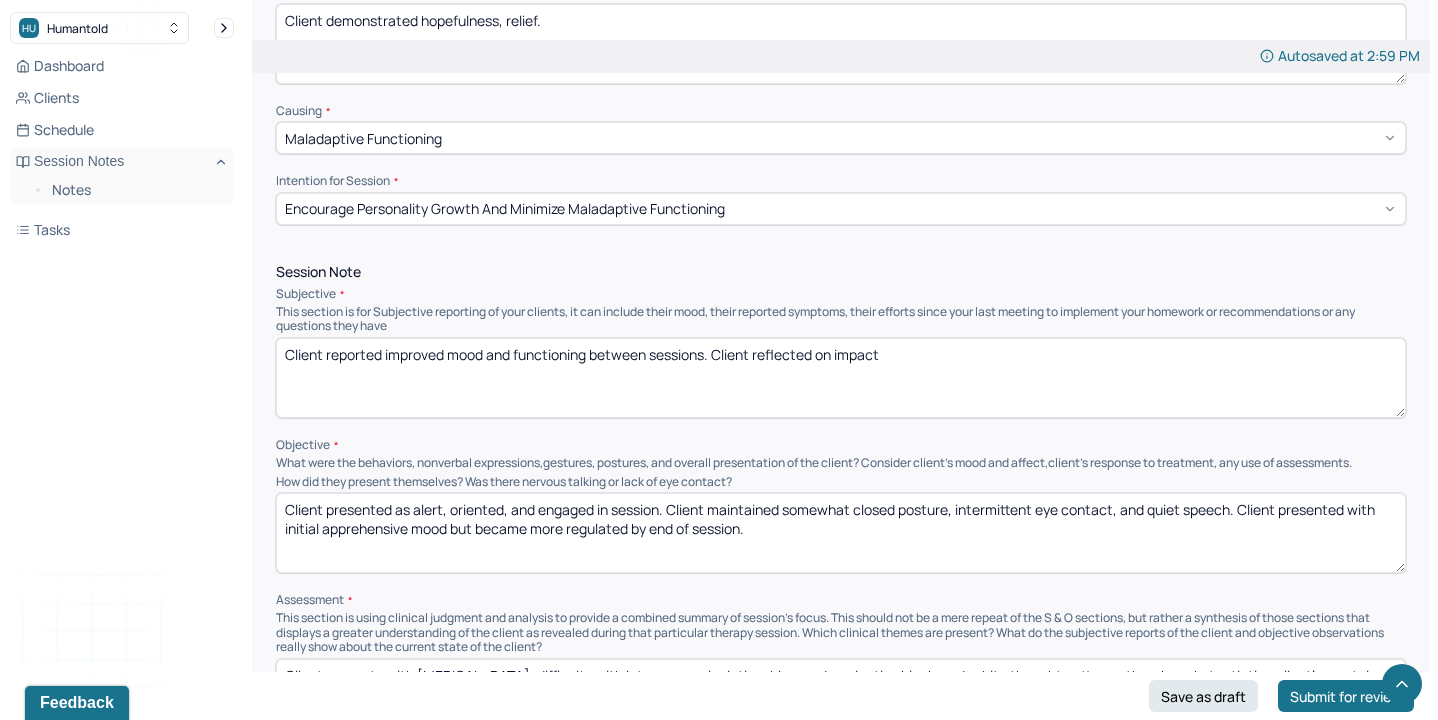 click on "Client reported improved mood and functioning between sessions. Client reflected on impact" at bounding box center [841, 378] 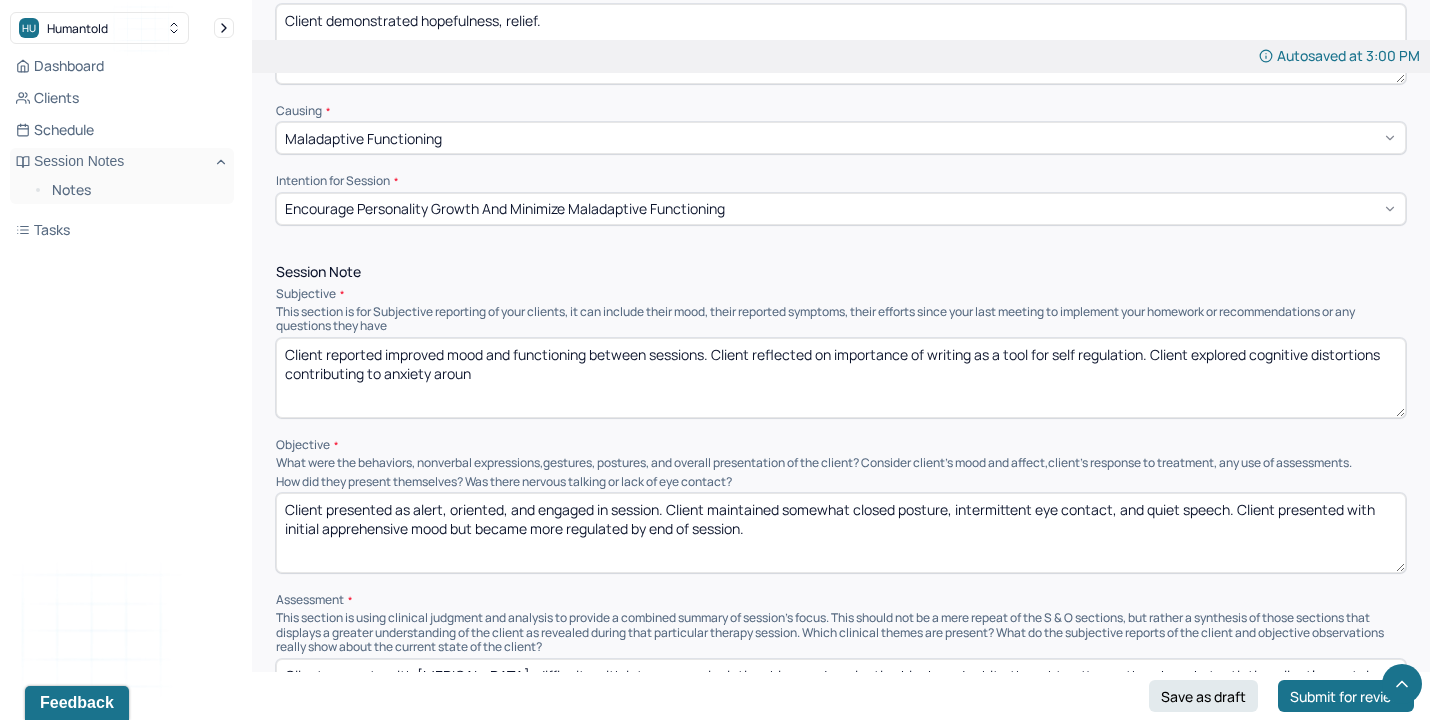 drag, startPoint x: 366, startPoint y: 364, endPoint x: 976, endPoint y: 437, distance: 614.3525 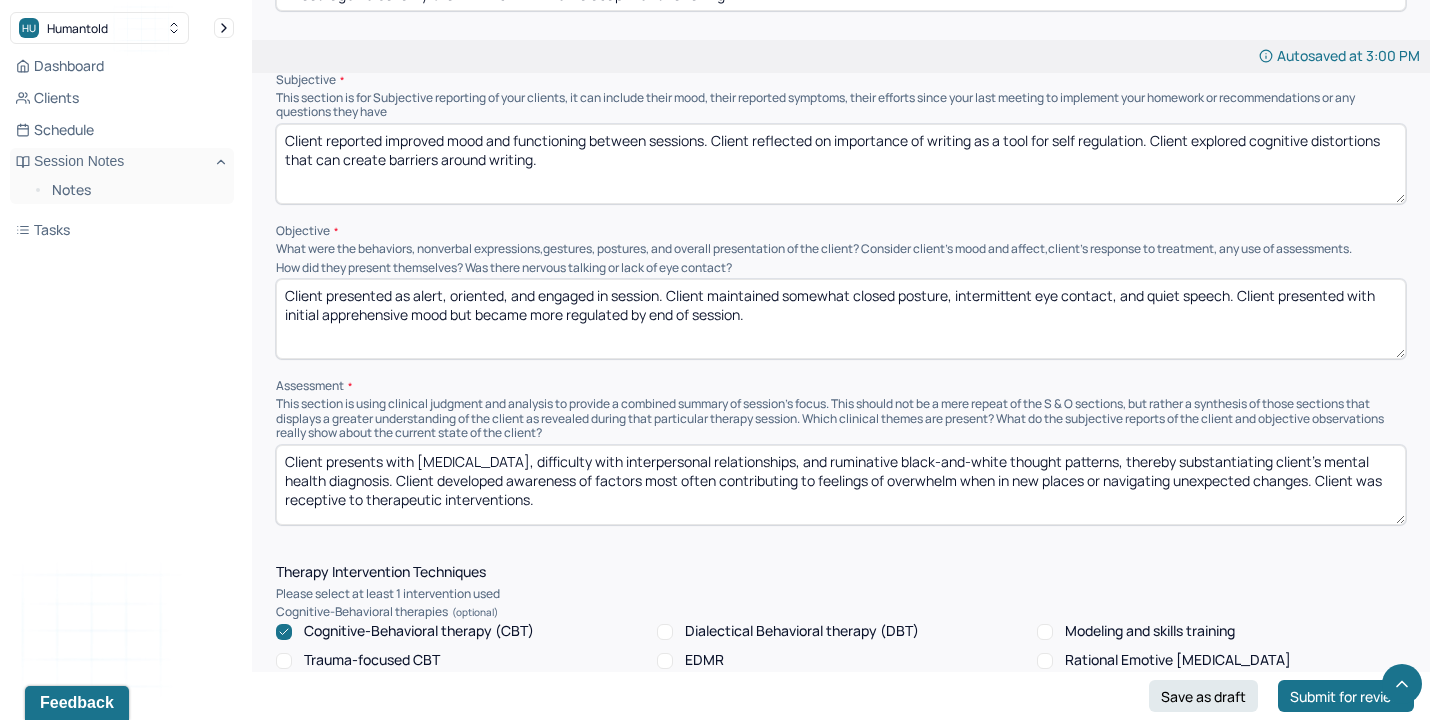 scroll, scrollTop: 1202, scrollLeft: 0, axis: vertical 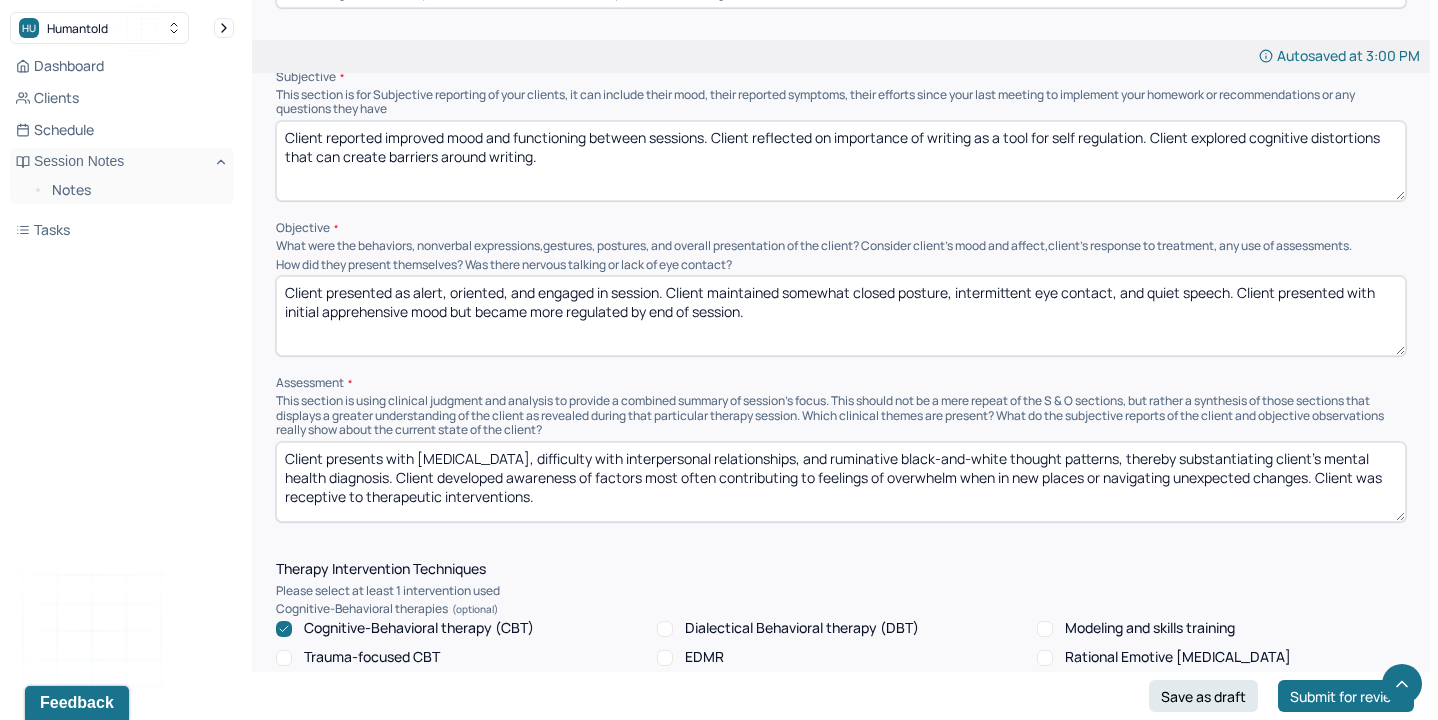 type on "Client reported improved mood and functioning between sessions. Client reflected on importance of writing as a tool for self regulation. Client explored cognitive distortions that can create barriers around writing." 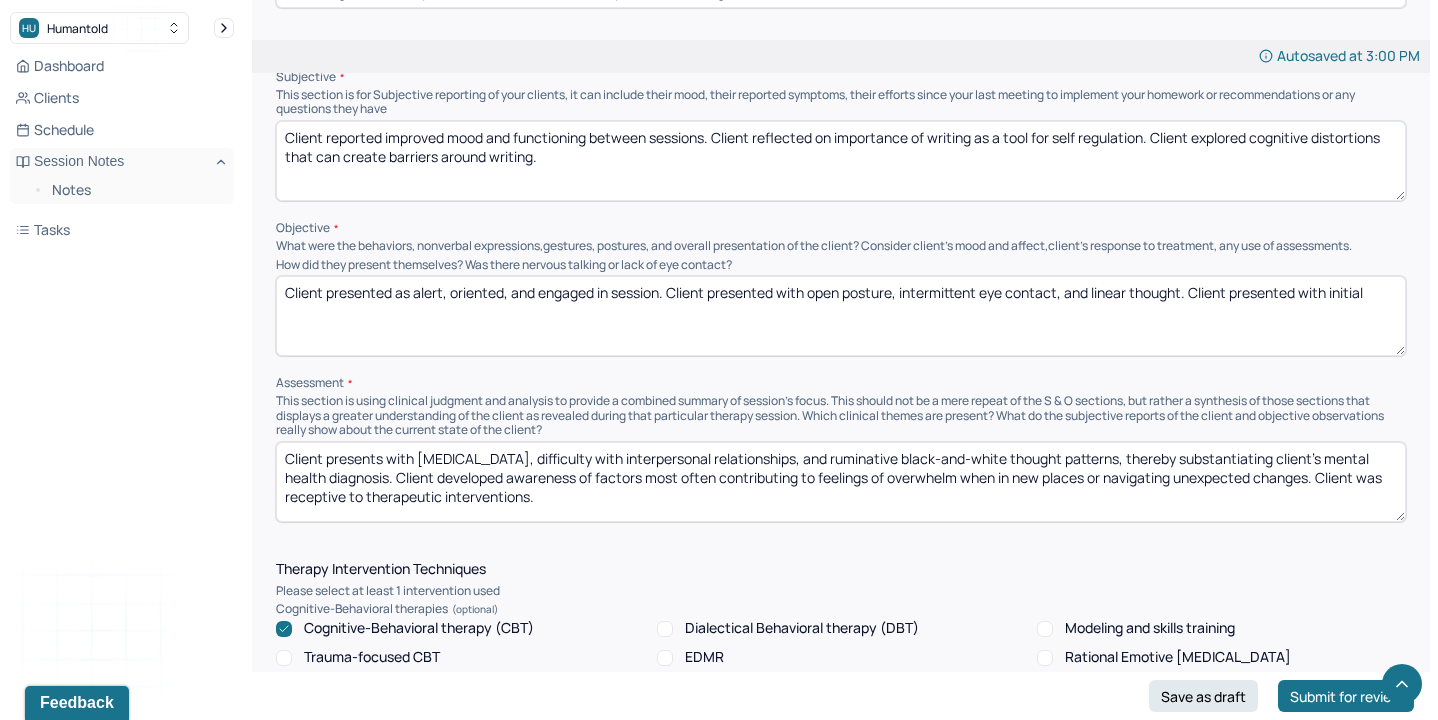 click on "Client presented as alert, oriented, and engaged in session. Client maintained somewhat closed posture, intermittent eye contact, and quiet speech. Client presented with initial apprehensive mood but became more regulated by end of session." at bounding box center [841, 316] 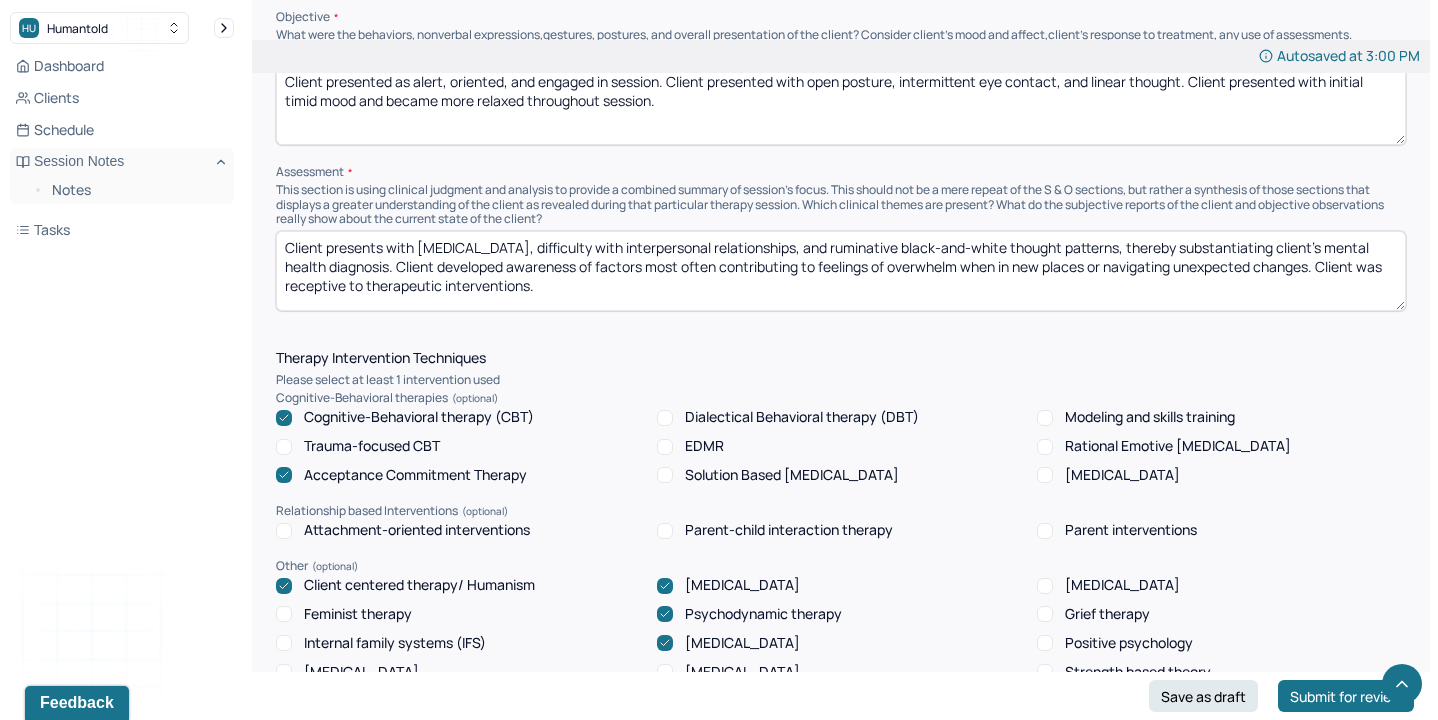 scroll, scrollTop: 1422, scrollLeft: 0, axis: vertical 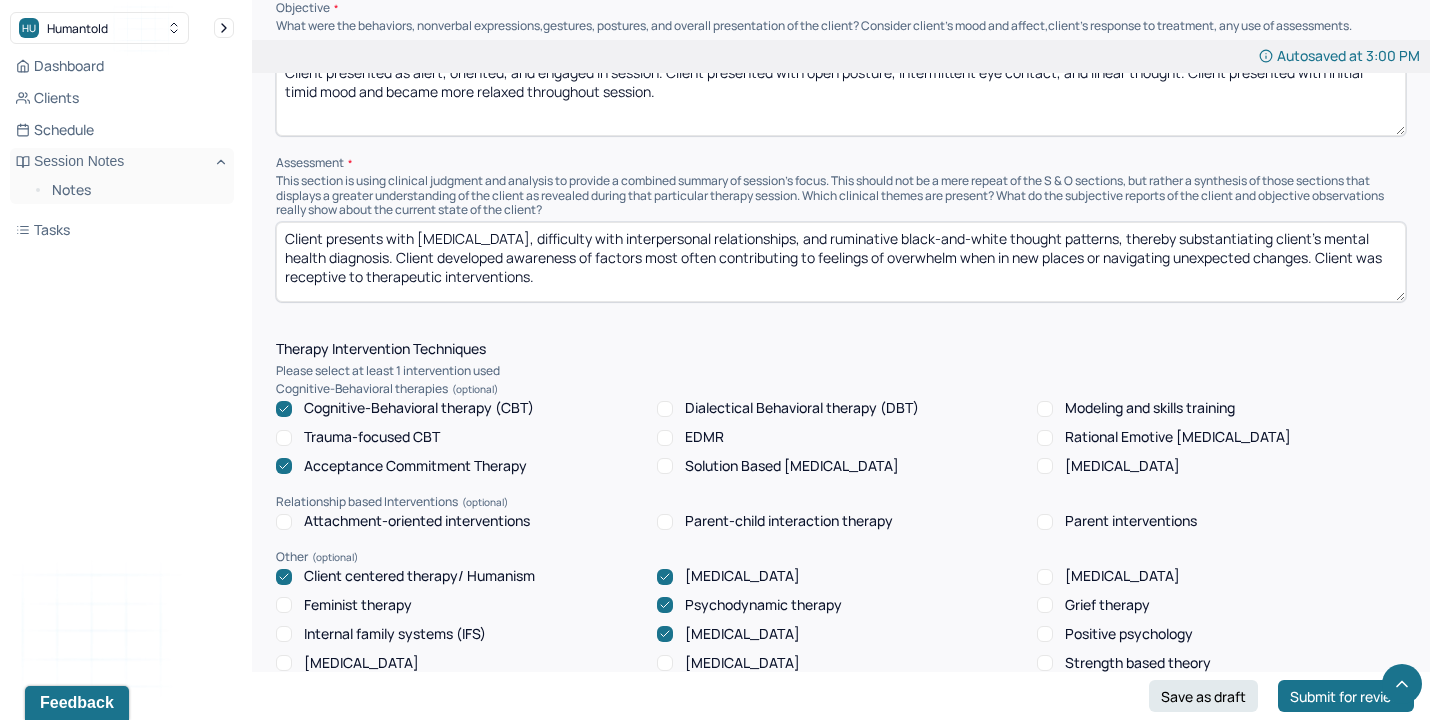 type on "Client presented as alert, oriented, and engaged in session. Client presented with open posture, intermittent eye contact, and linear thought. Client presented with initial timid mood and became more relaxed throughout session." 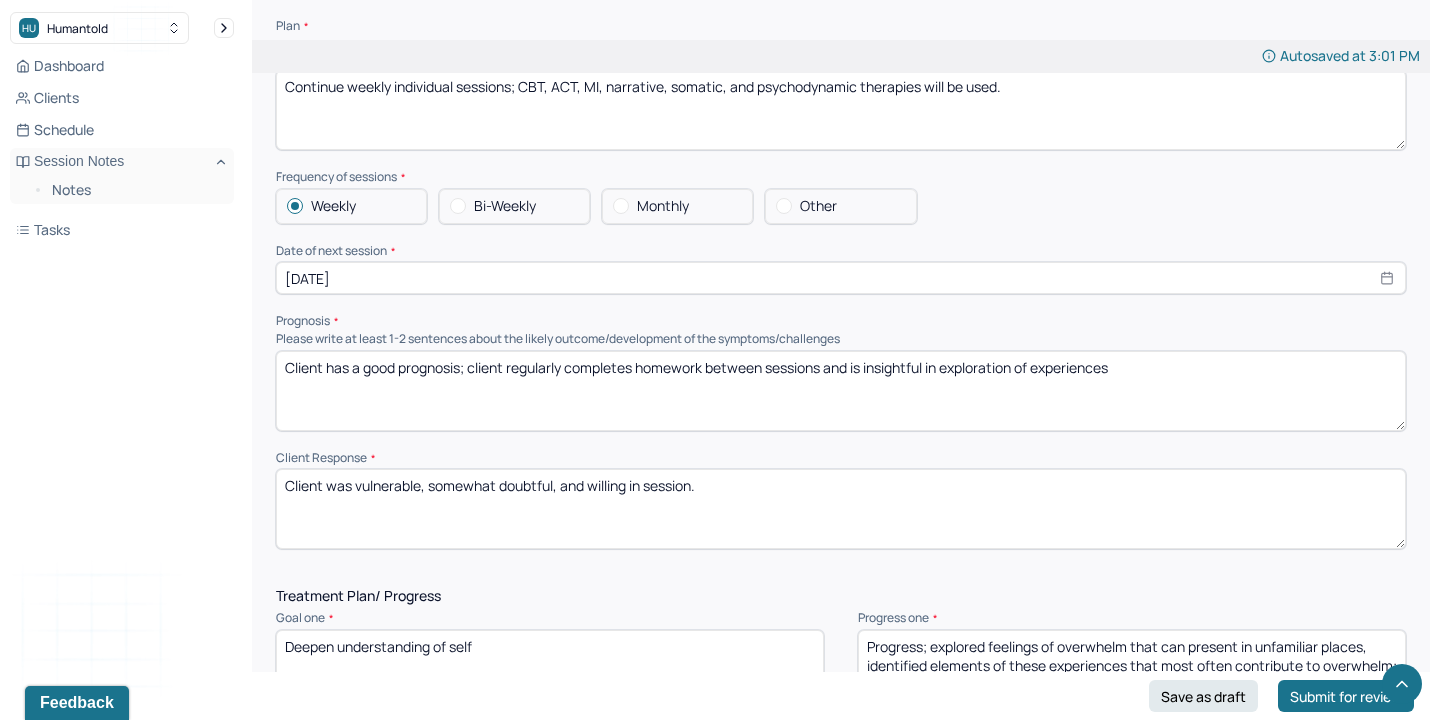 scroll, scrollTop: 2124, scrollLeft: 0, axis: vertical 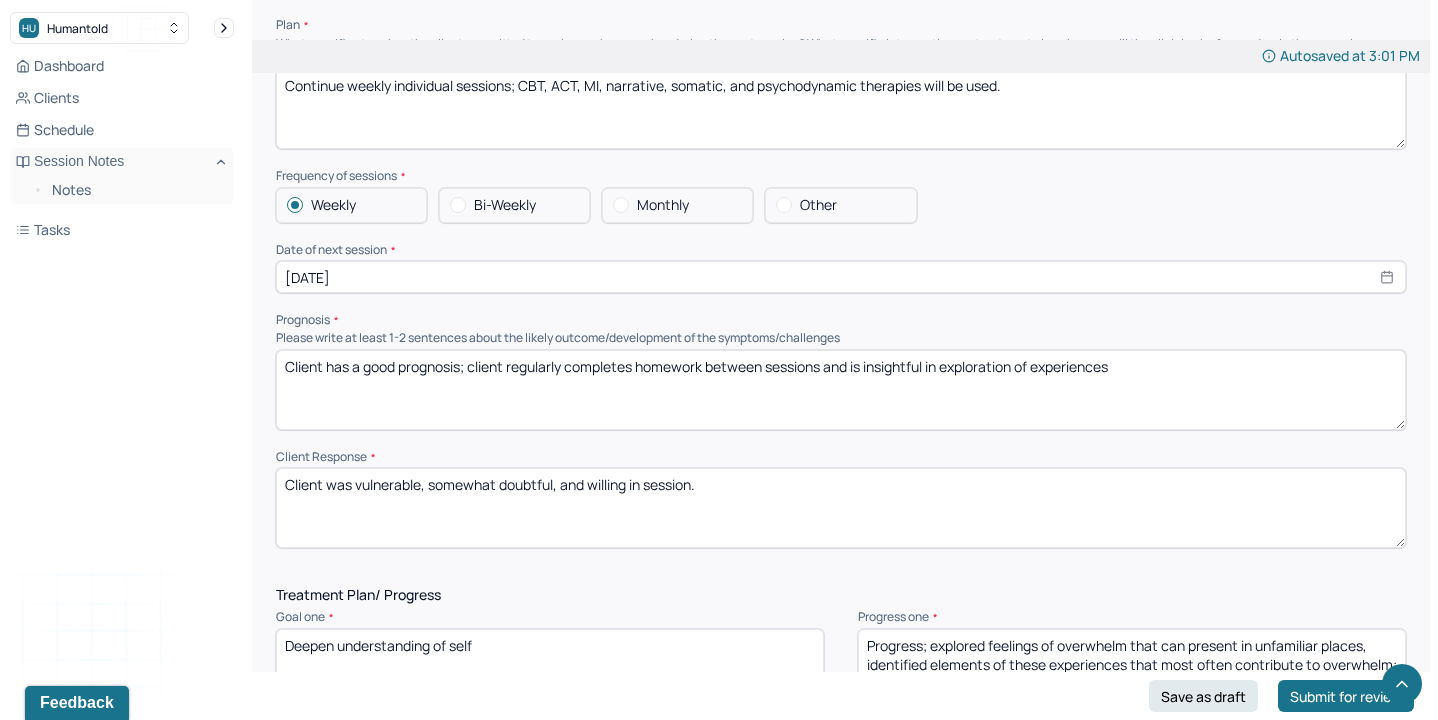 type on "Client presents with [MEDICAL_DATA], difficulty with interpersonal relationships, and ruminative black-and-white thought patterns, thereby substantiating client's mental health diagnosis. Client has shown improved management of expectations of self which has created increased motivation and followthrough on weekly goals. Client was receptive to therapeutic interventions." 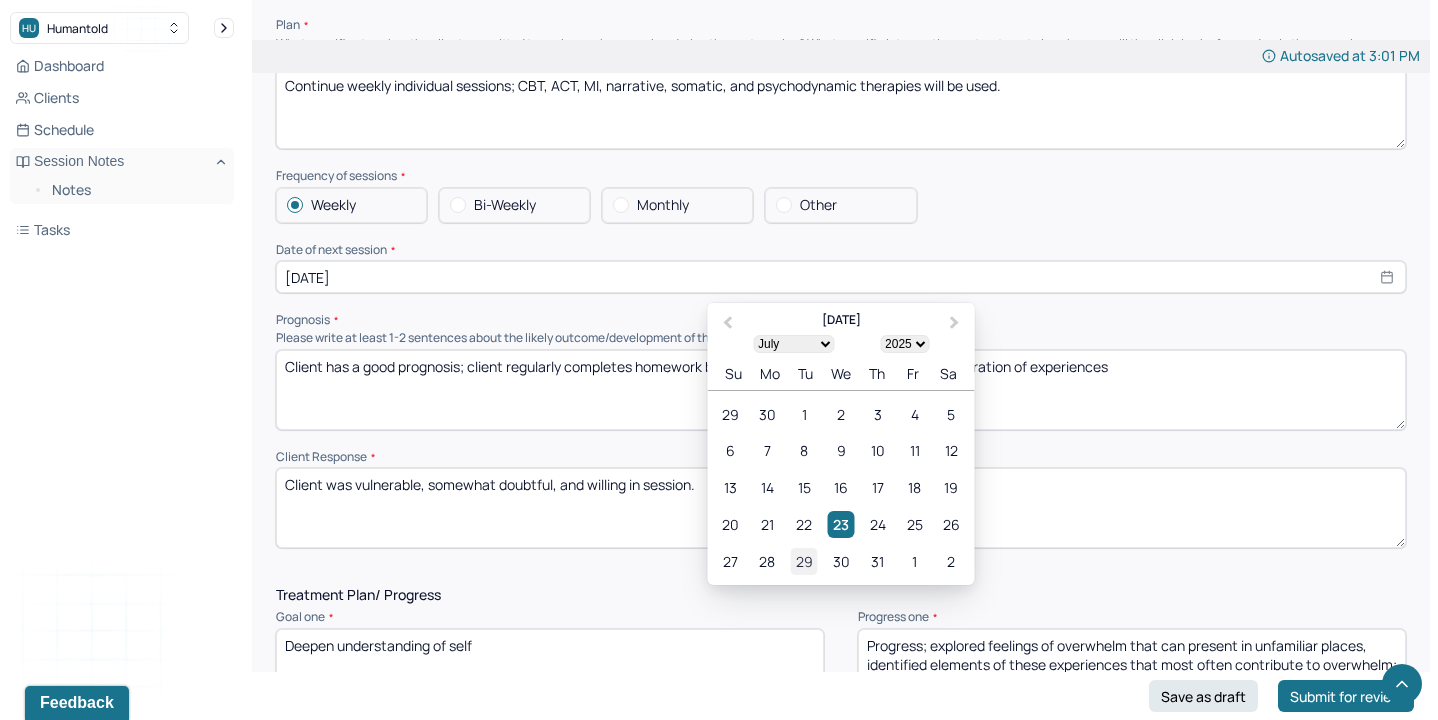 click on "29" at bounding box center (804, 561) 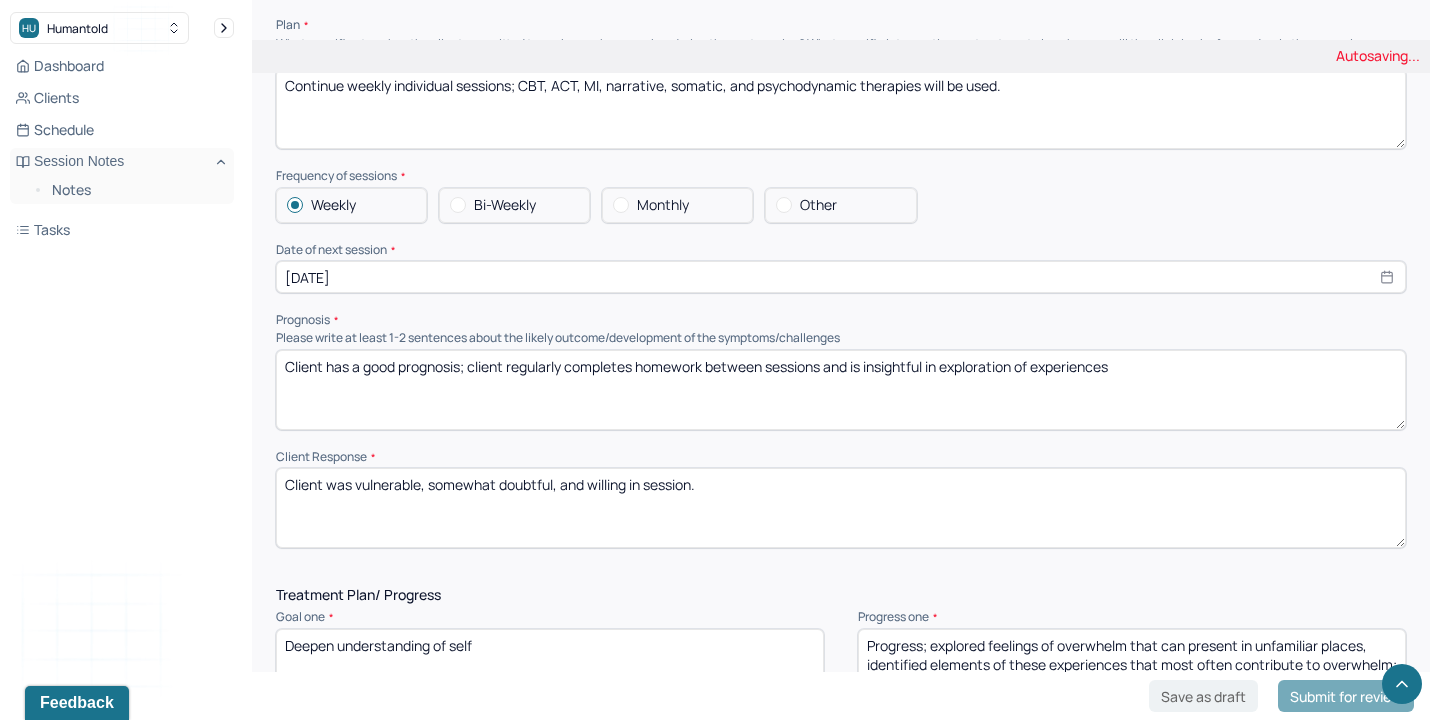 click on "Client has a good prognosis; client regularly completes homework between sessions and is insightful in exploration of experiences" at bounding box center [841, 390] 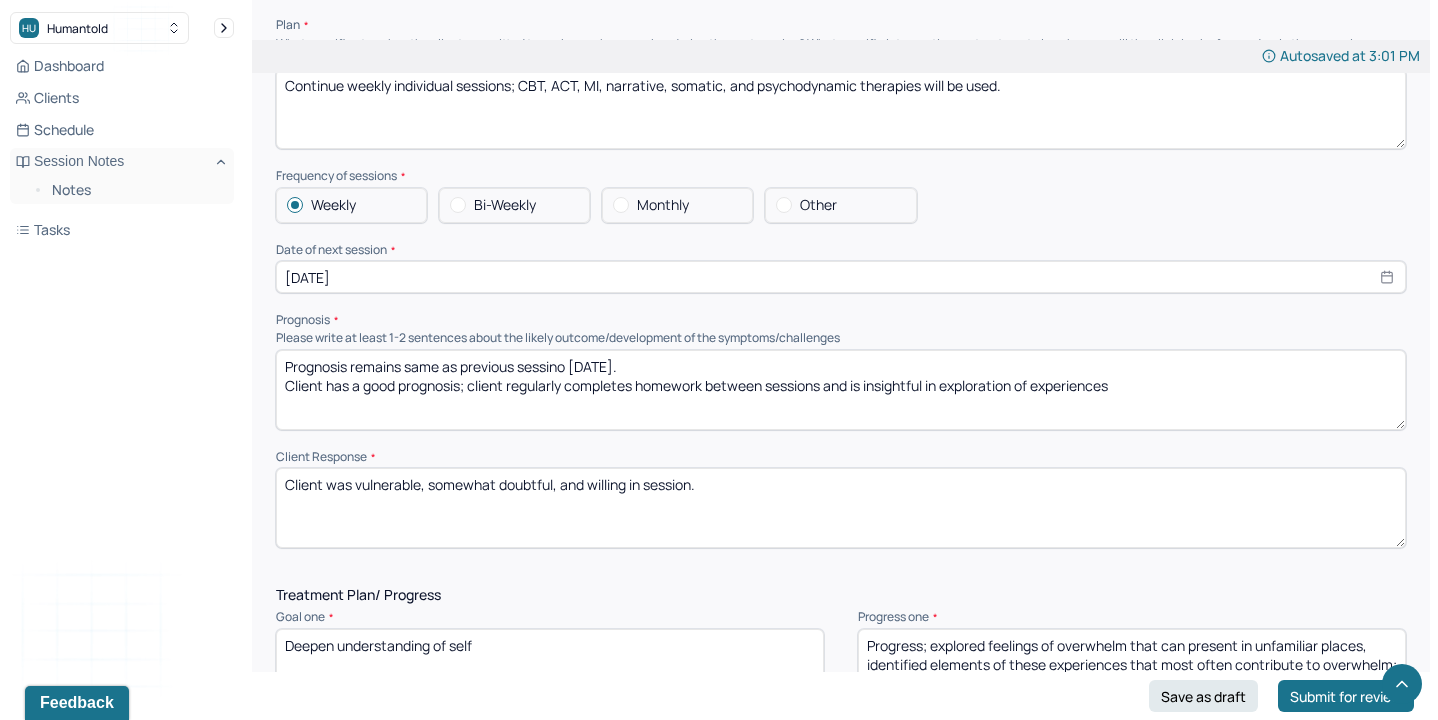 click on "Prognosis remains same as previous sessino [DATE].
Client has a good prognosis; client regularly completes homework between sessions and is insightful in exploration of experiences" at bounding box center (841, 390) 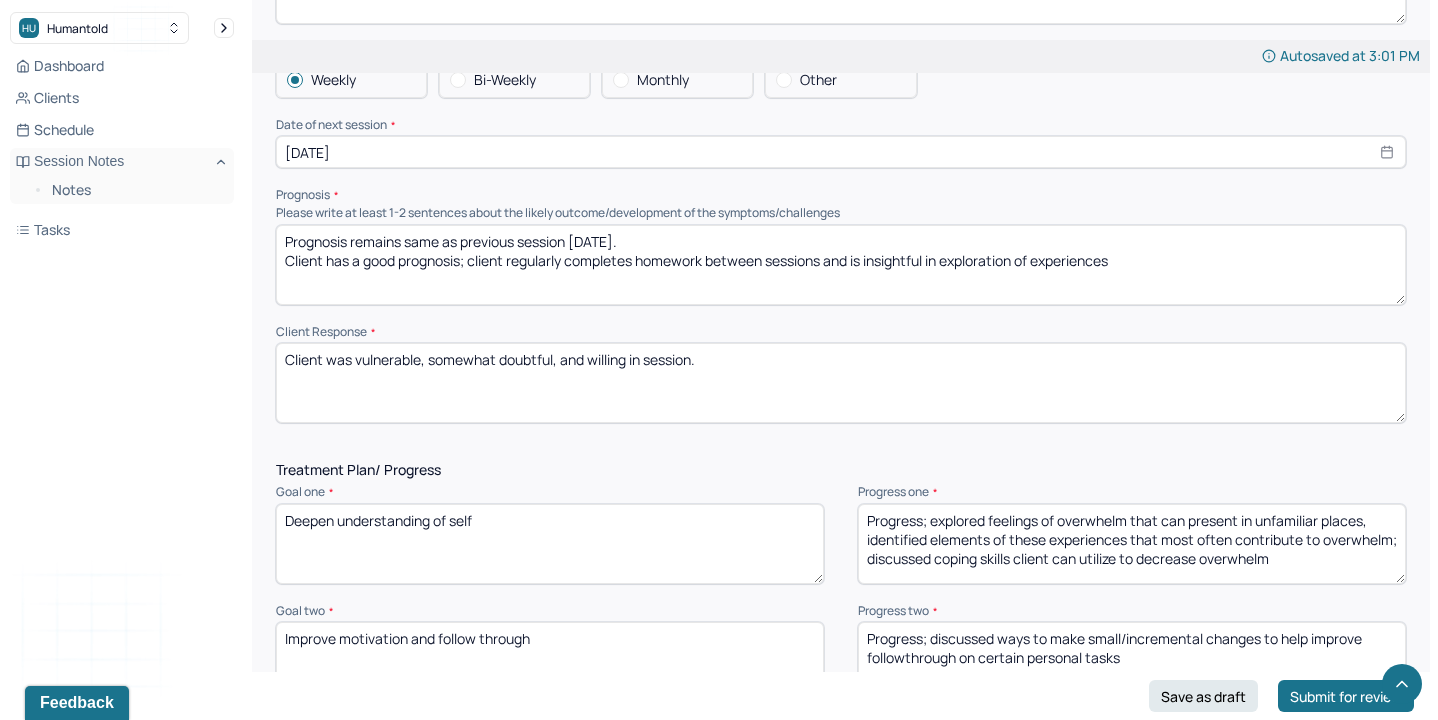 scroll, scrollTop: 2296, scrollLeft: 0, axis: vertical 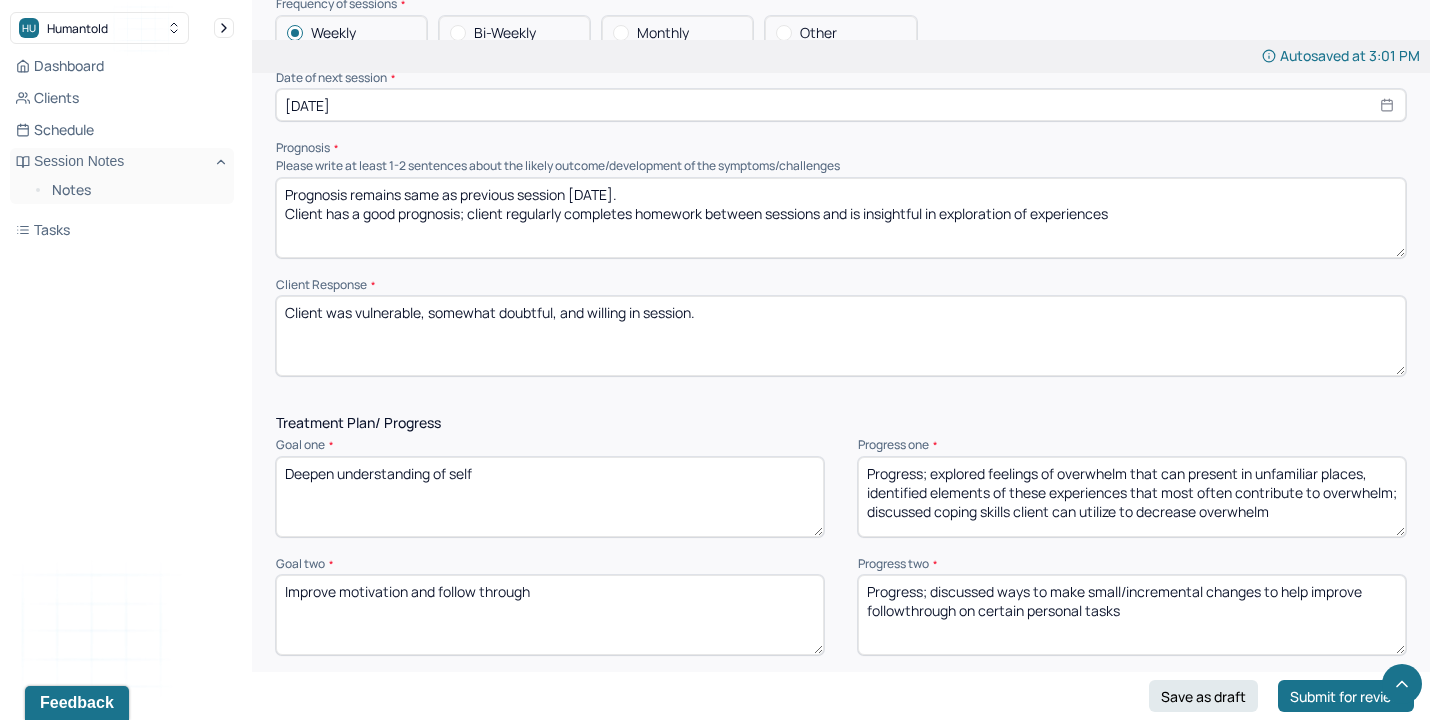 type on "Prognosis remains same as previous session [DATE].
Client has a good prognosis; client regularly completes homework between sessions and is insightful in exploration of experiences" 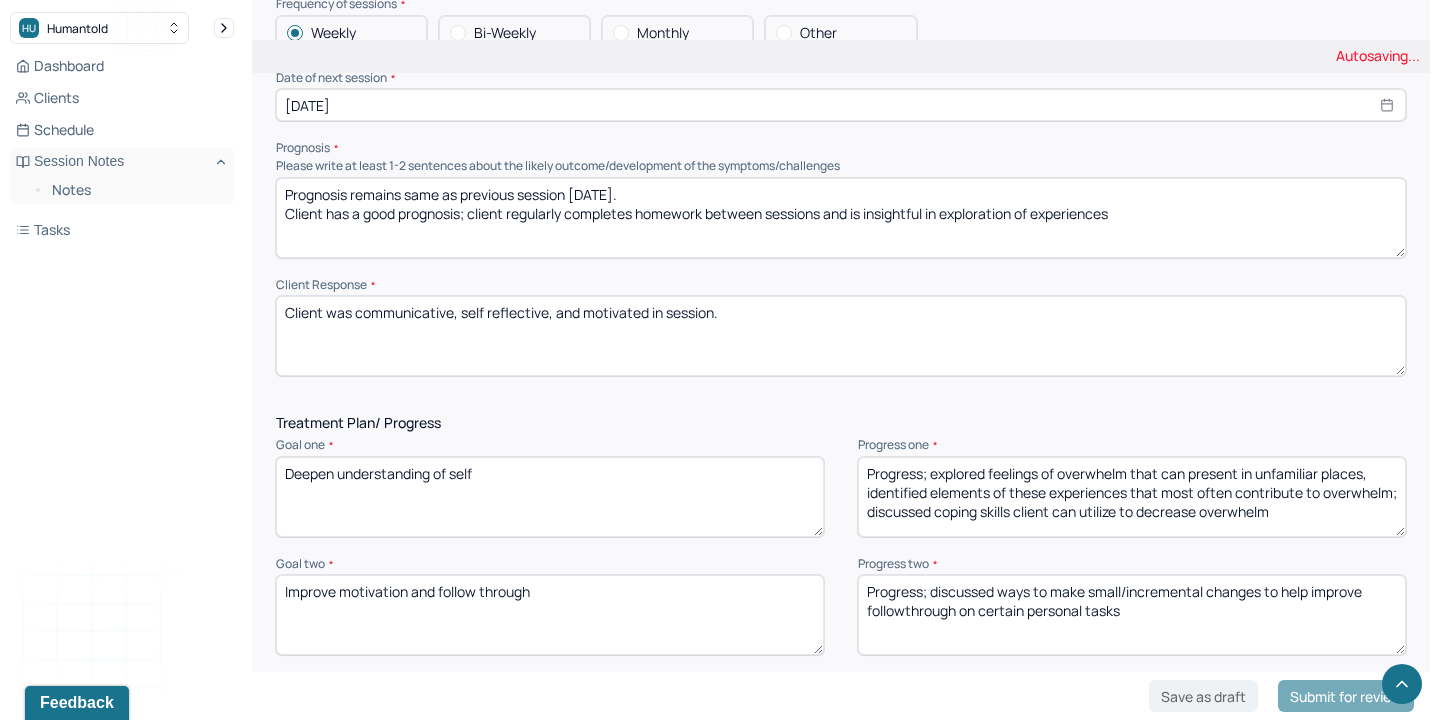 type on "Client was communicative, self reflective, and motivated in session." 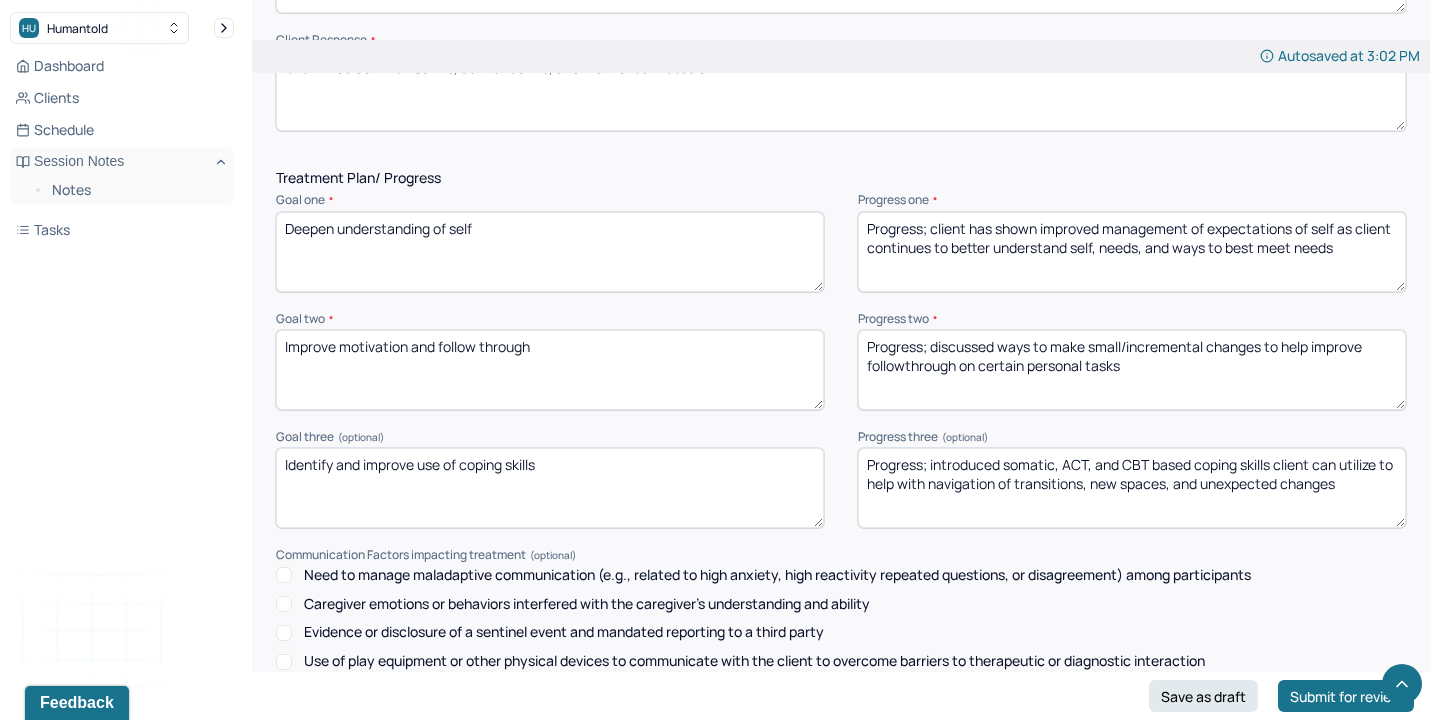 scroll, scrollTop: 2556, scrollLeft: 0, axis: vertical 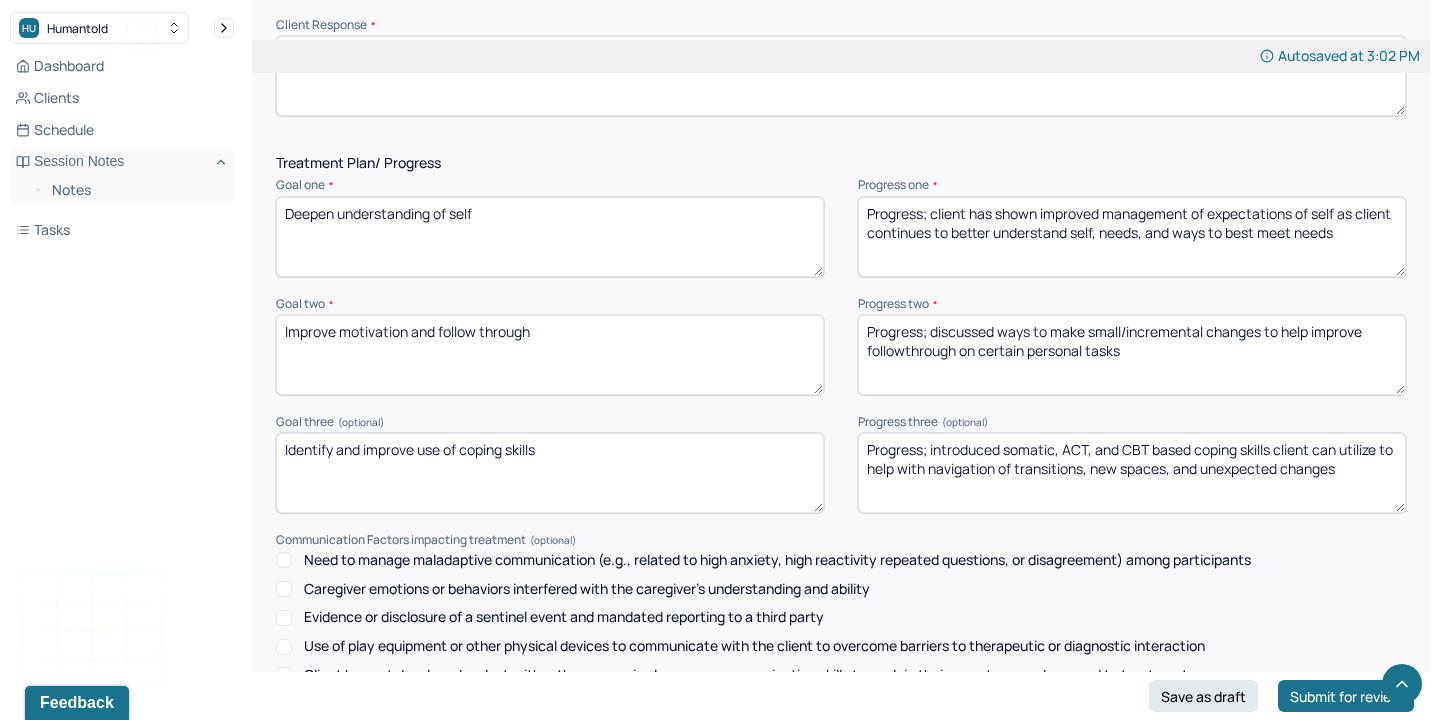 type on "Progress; client has shown improved management of expectations of self as client continues to better understand self, needs, and ways to best meet needs" 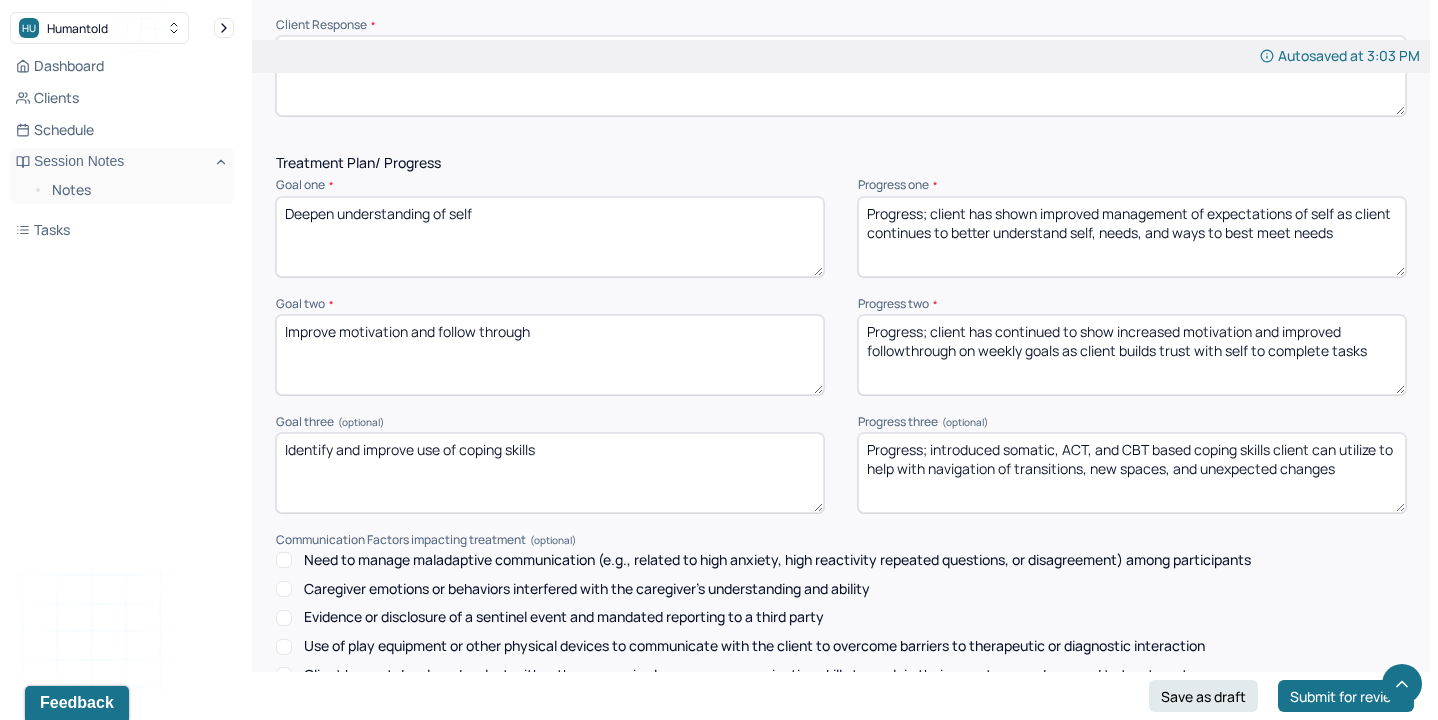 drag, startPoint x: 1131, startPoint y: 344, endPoint x: 1439, endPoint y: 421, distance: 317.47913 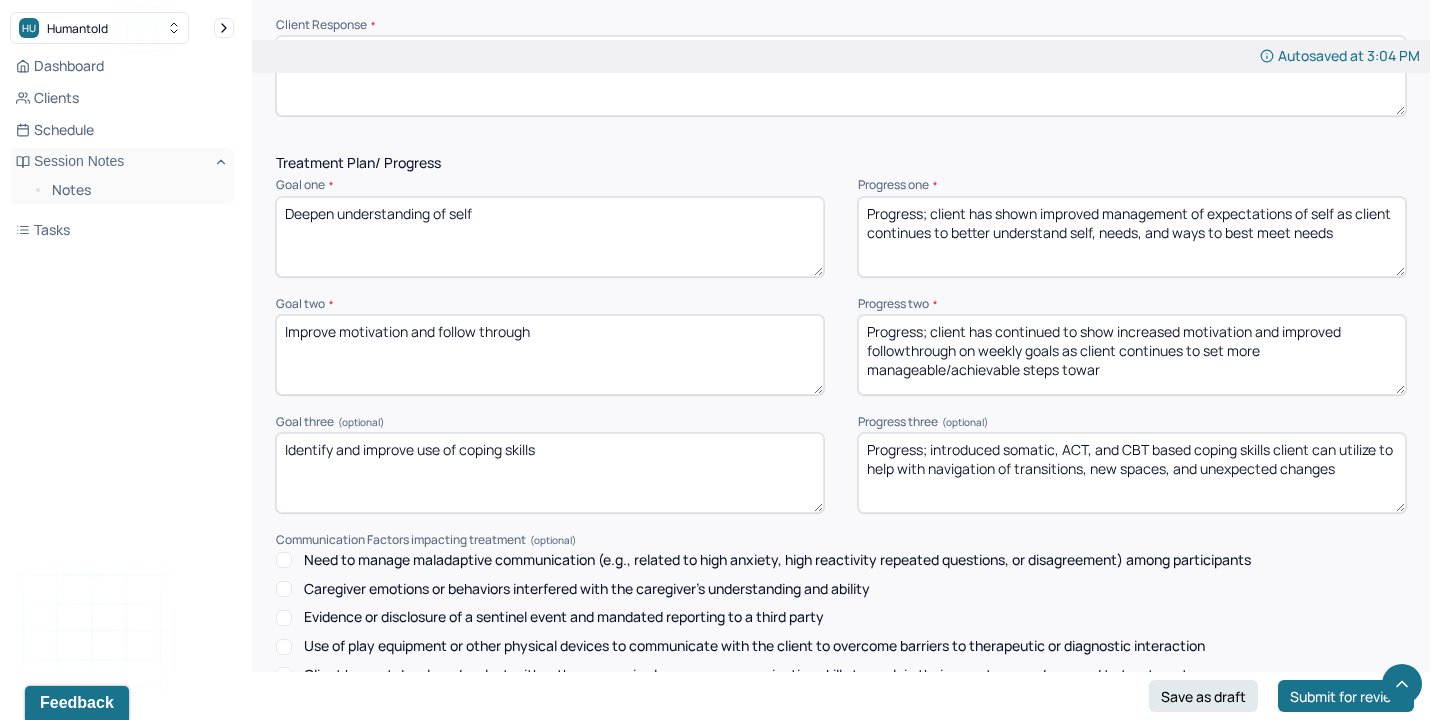 drag, startPoint x: 1206, startPoint y: 348, endPoint x: 1316, endPoint y: 452, distance: 151.38031 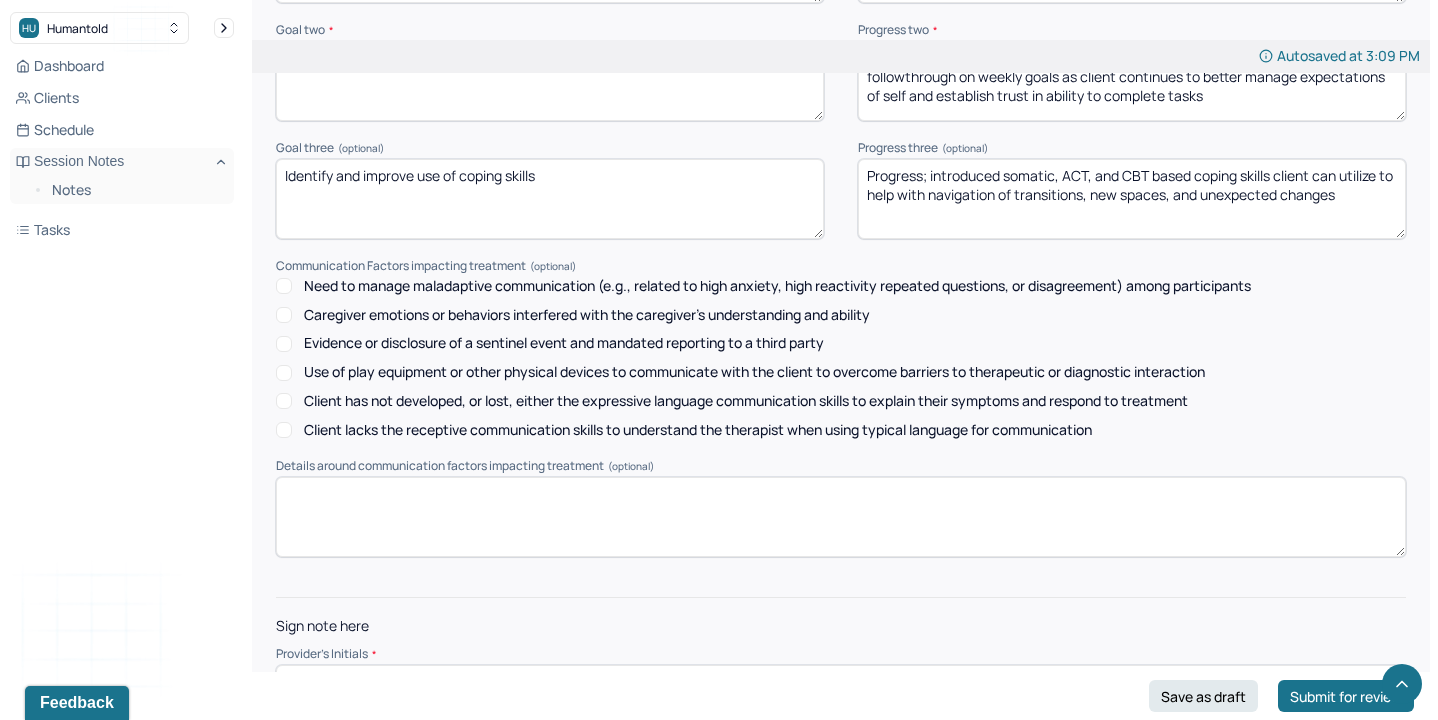 scroll, scrollTop: 2831, scrollLeft: 0, axis: vertical 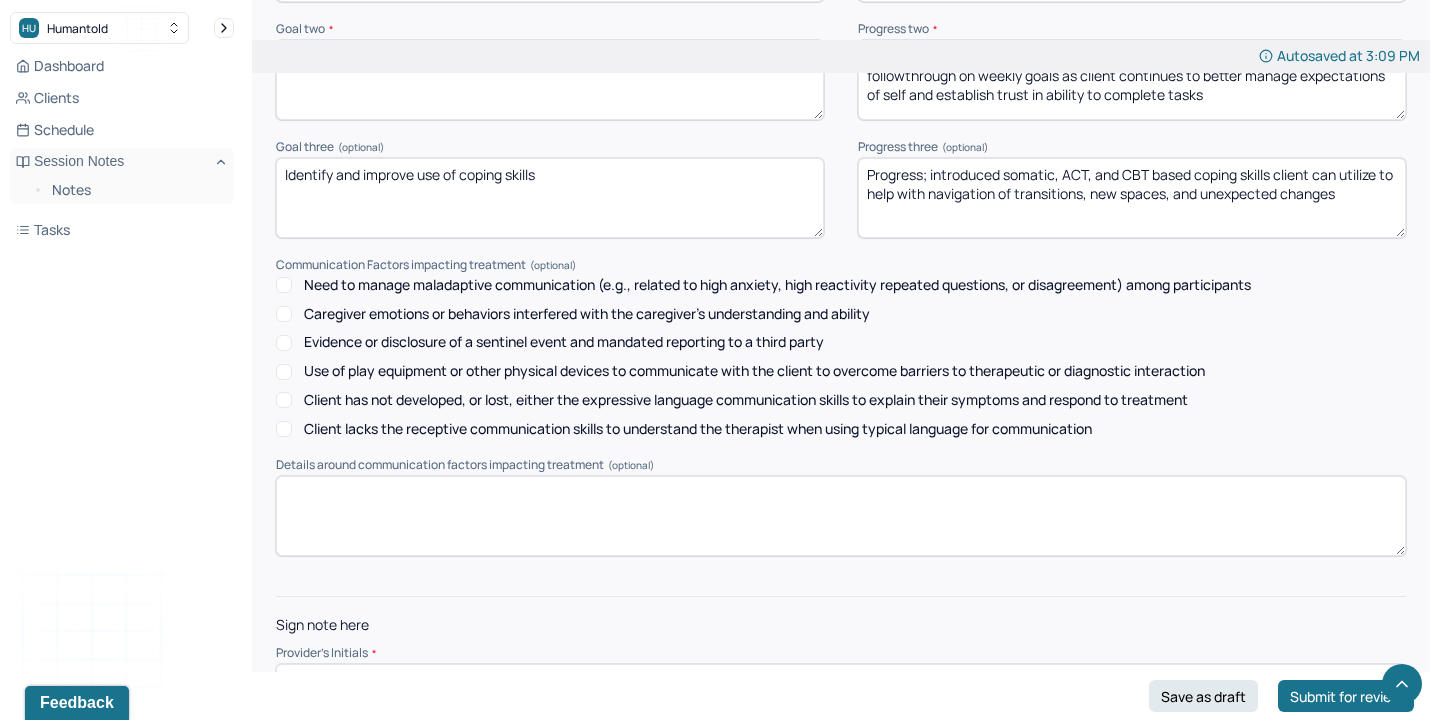 type on "Progress; client has continued to show increased motivation and improved followthrough on weekly goals as client continues to better manage expectations of self and establish trust in ability to complete tasks" 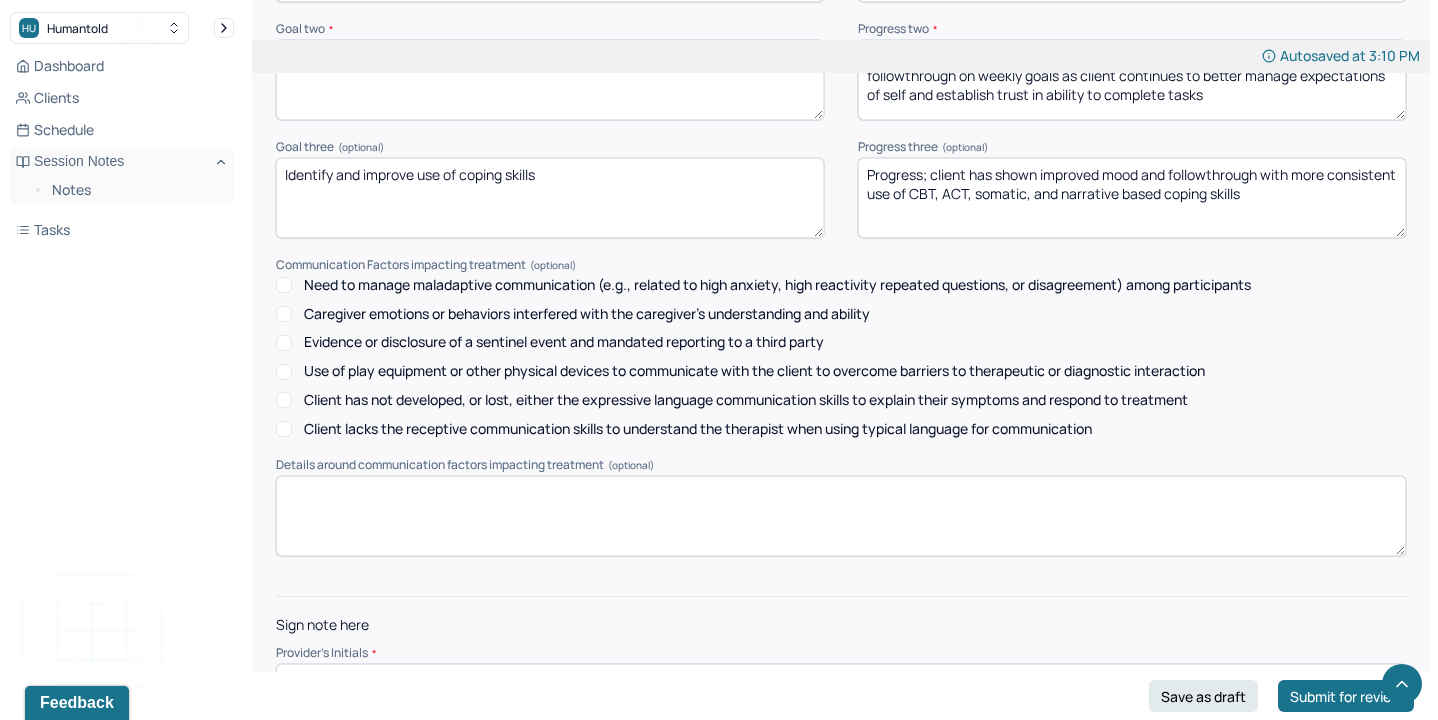 scroll, scrollTop: 2875, scrollLeft: 0, axis: vertical 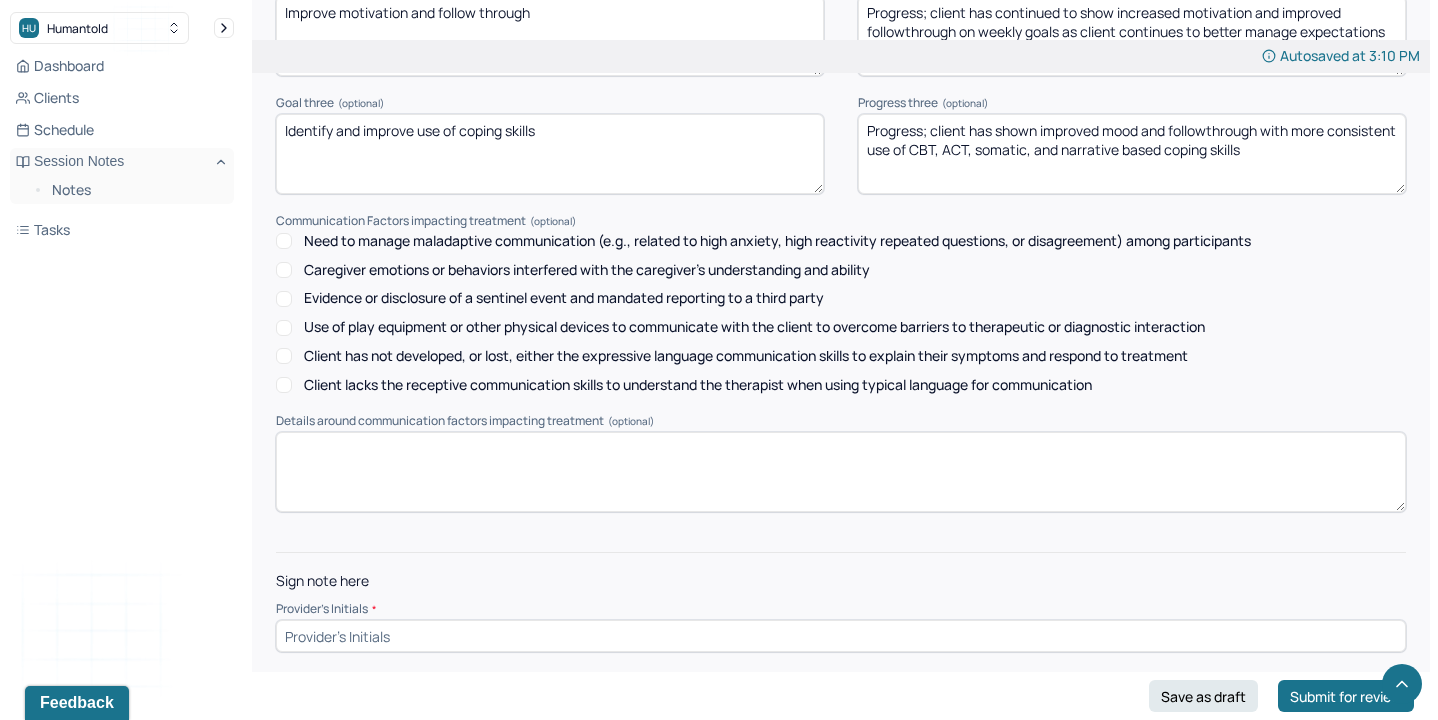 type on "Progress; client has shown improved mood and followthrough with more consistent use of CBT, ACT, somatic, and narrative based coping skills" 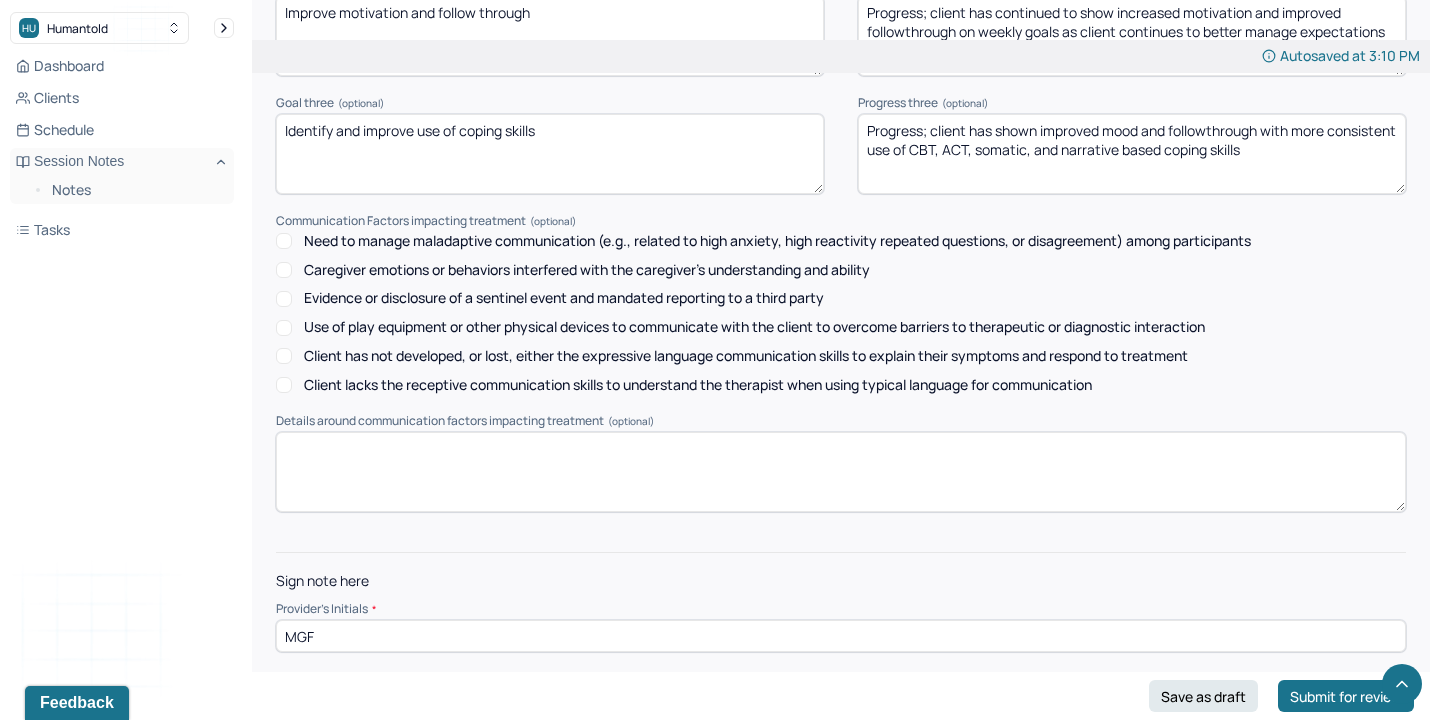 type on "MGF" 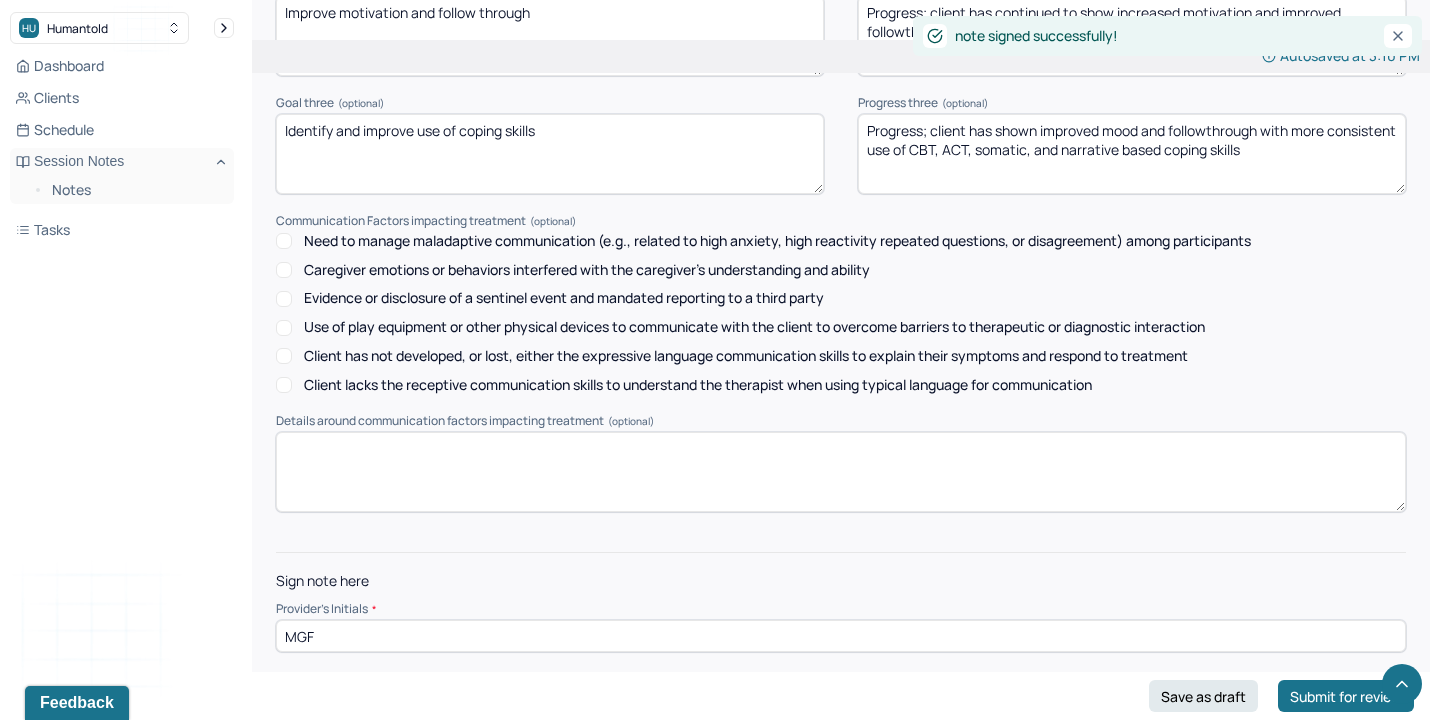 scroll, scrollTop: 0, scrollLeft: 0, axis: both 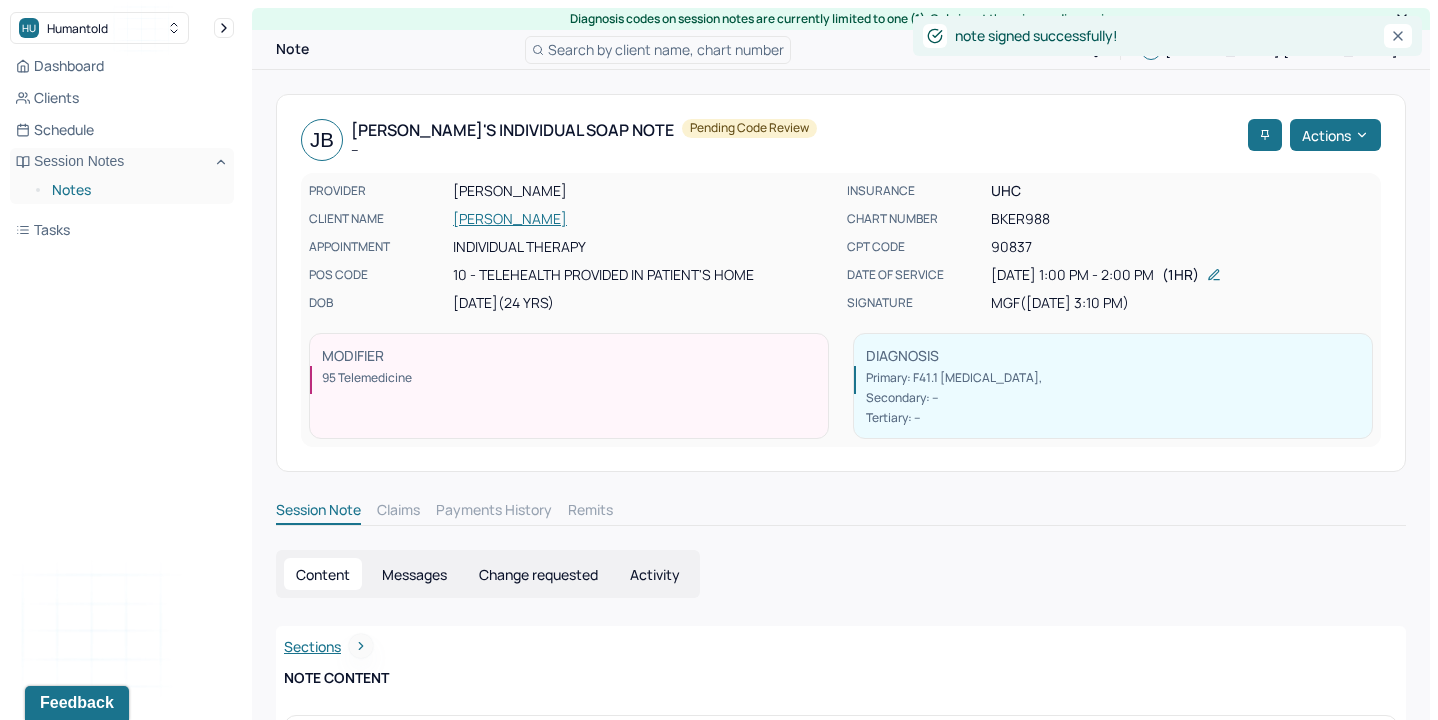 click on "Notes" at bounding box center [135, 190] 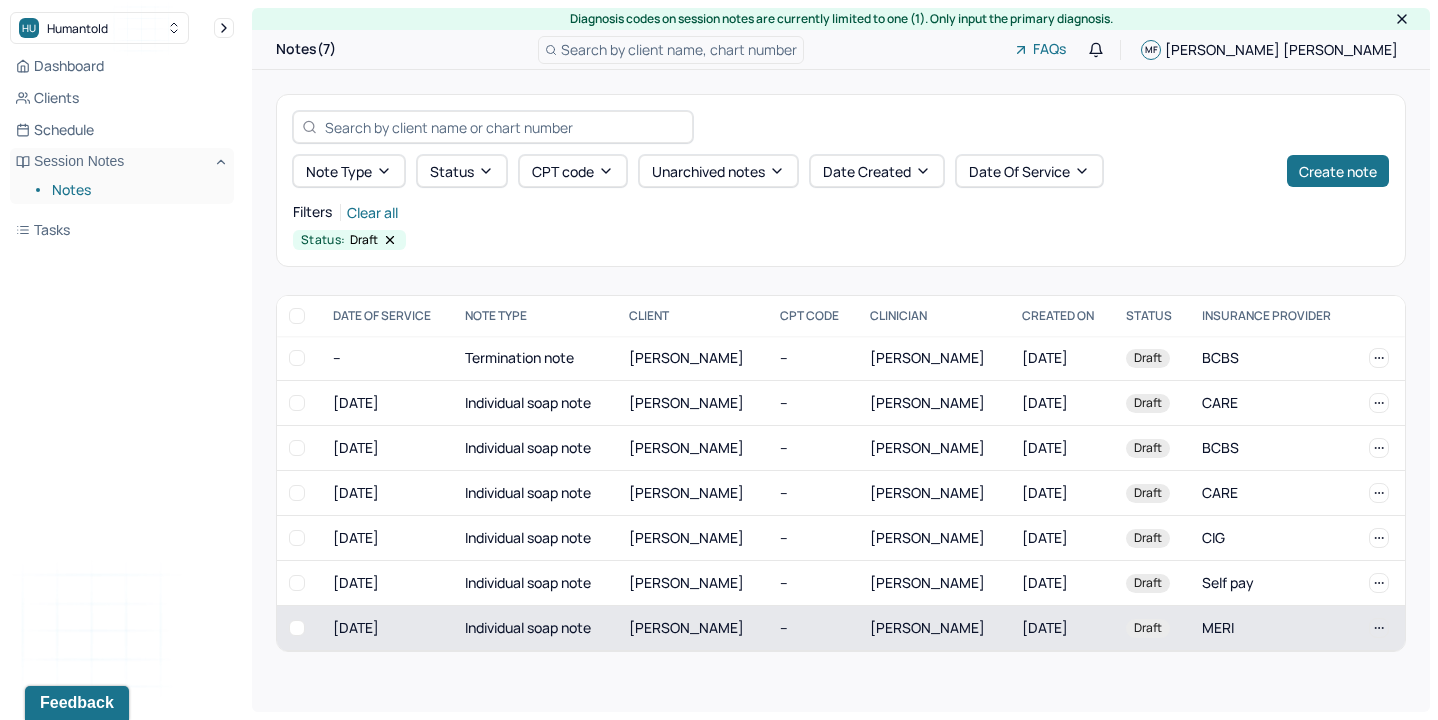 click on "[PERSON_NAME]" at bounding box center (692, 628) 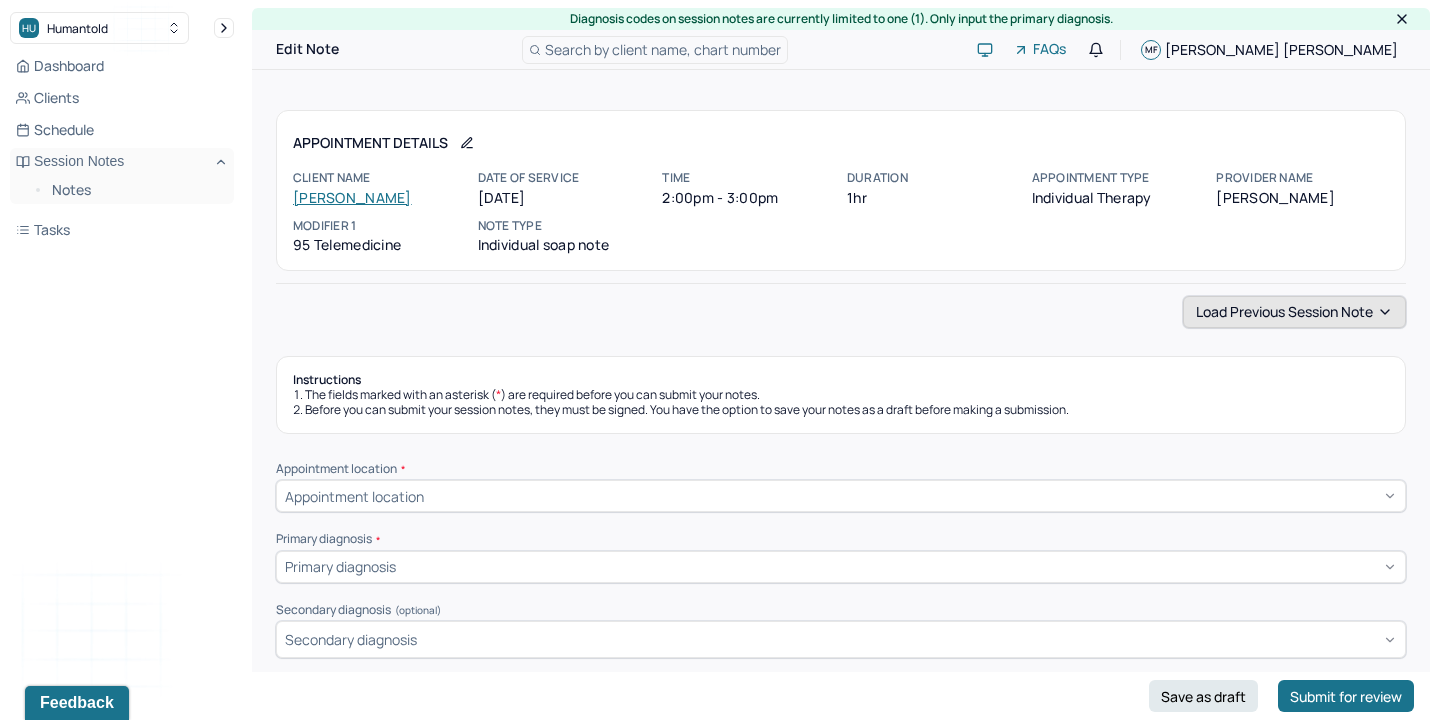 click on "Load previous session note" at bounding box center (1294, 312) 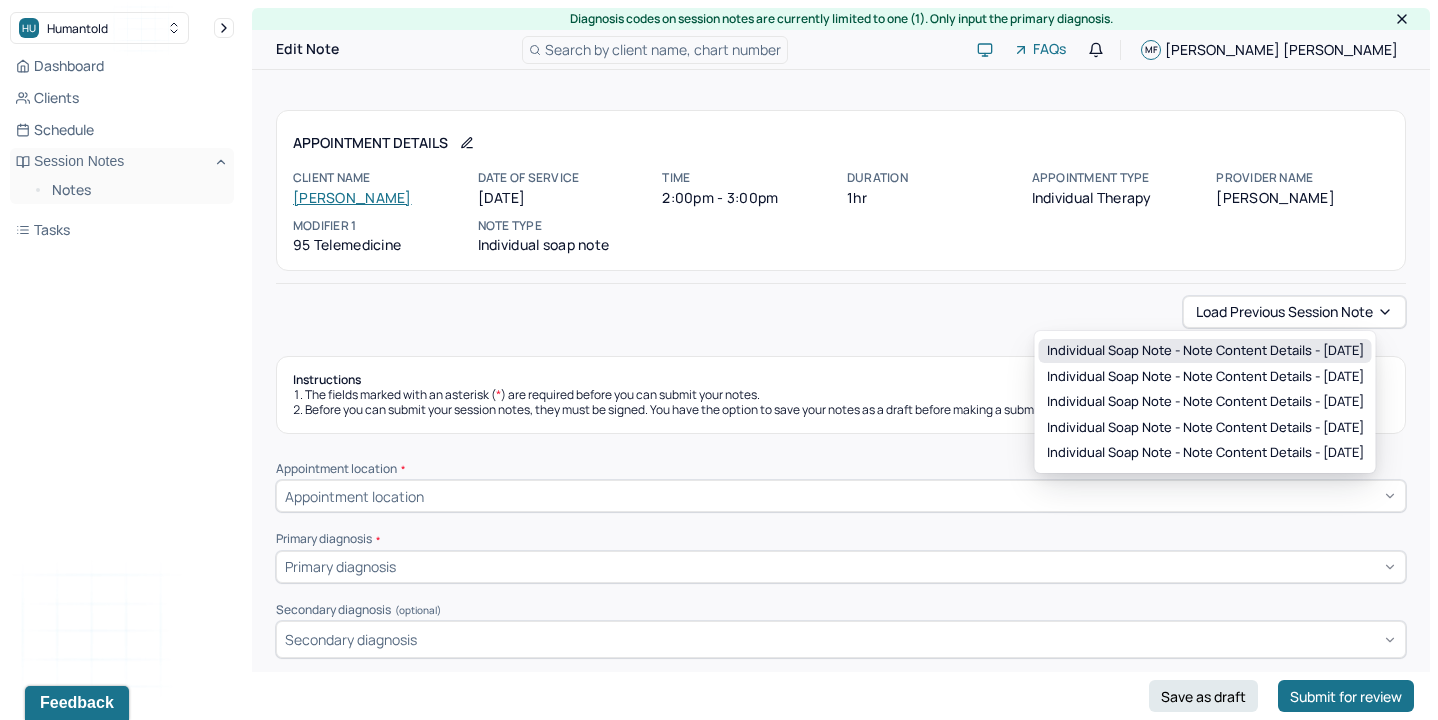 click on "Individual soap note   - Note content Details -   [DATE]" at bounding box center (1205, 351) 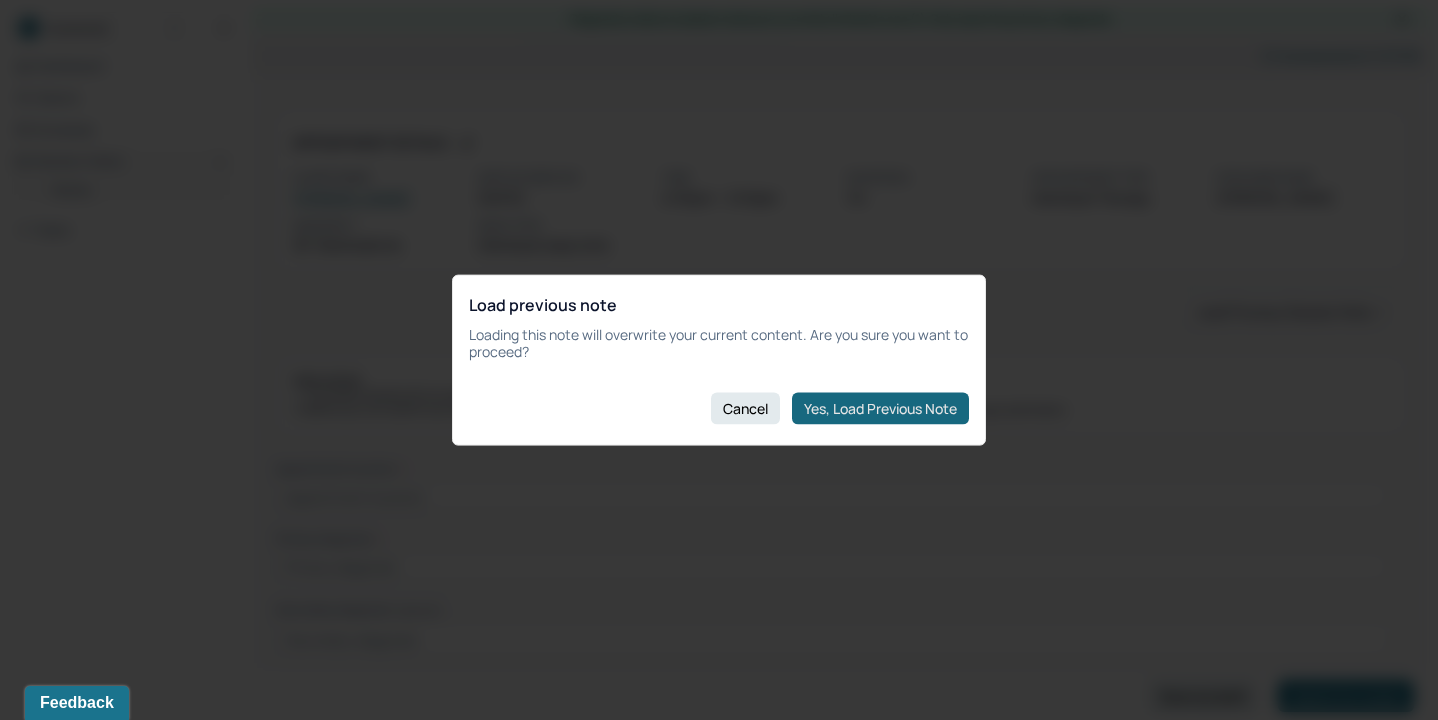 click on "Yes, Load Previous Note" at bounding box center (880, 408) 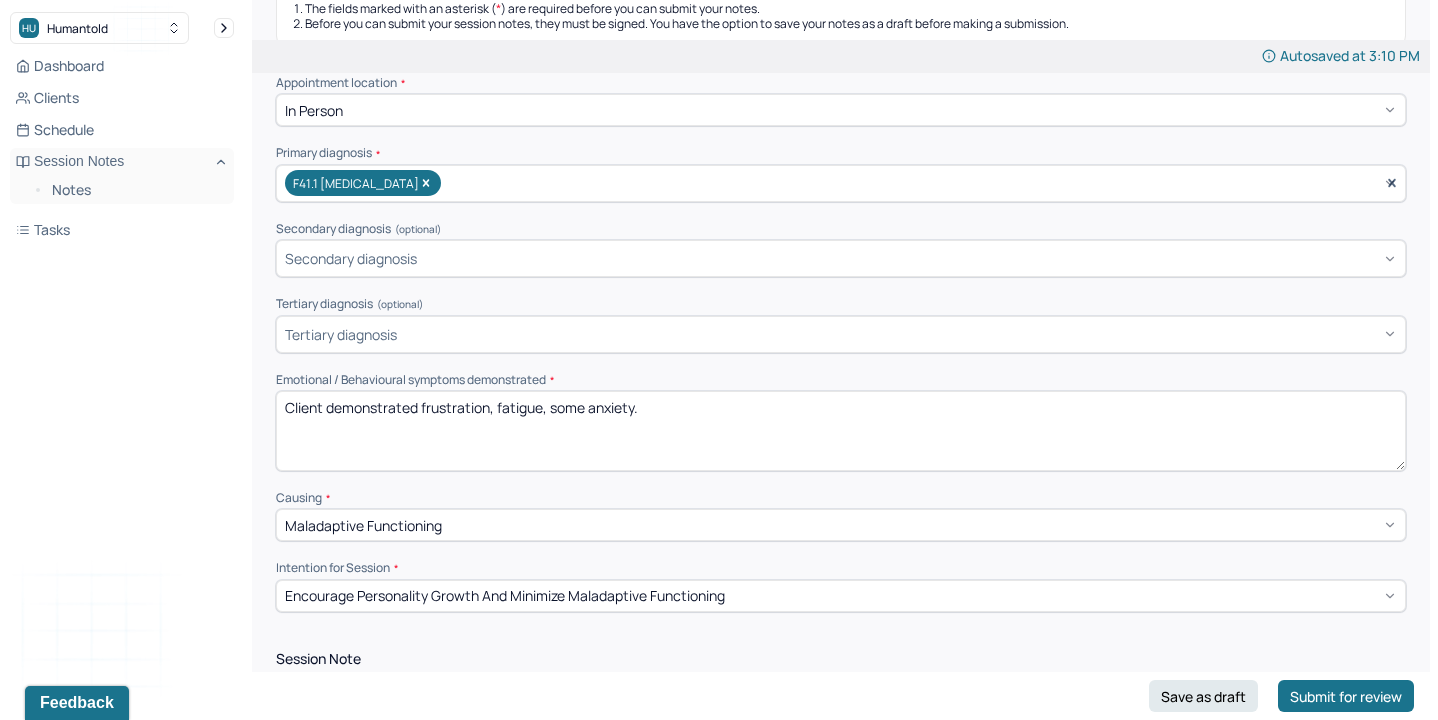 scroll, scrollTop: 387, scrollLeft: 0, axis: vertical 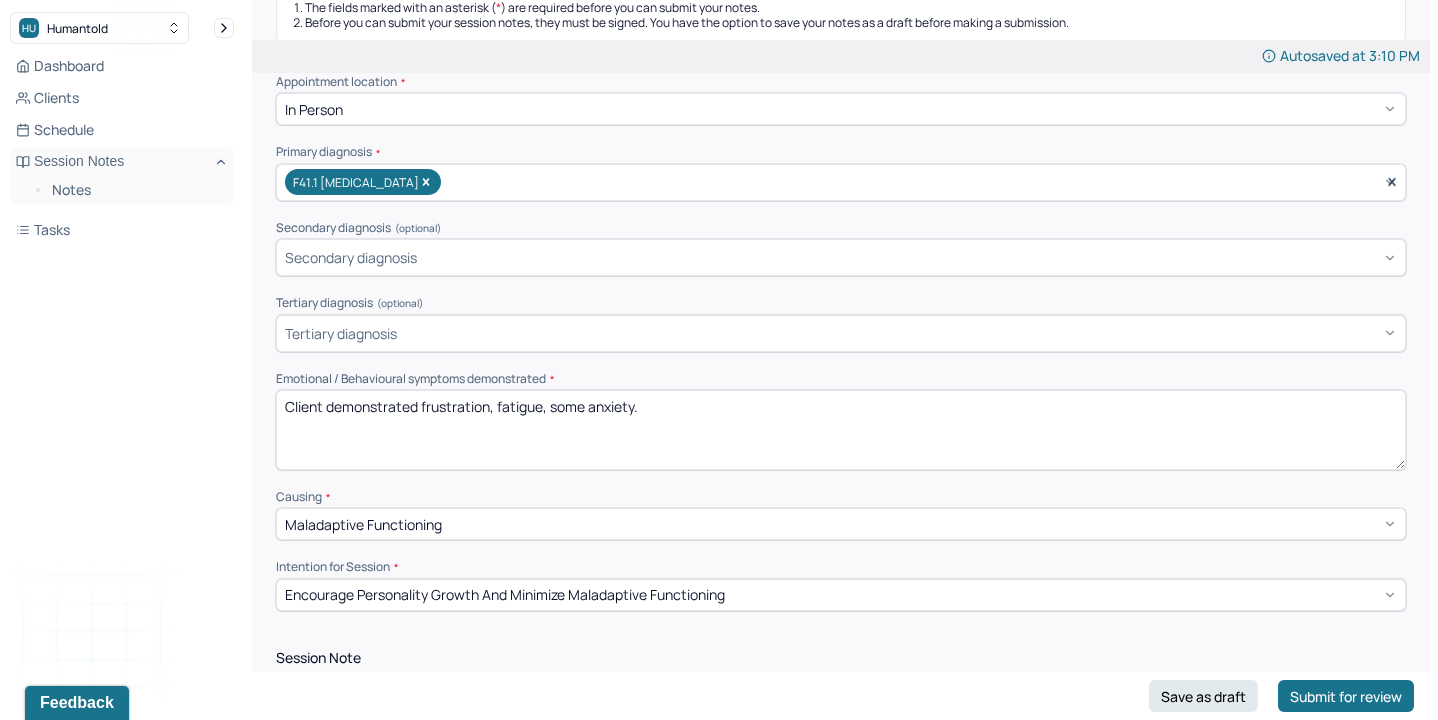 drag, startPoint x: 420, startPoint y: 400, endPoint x: 976, endPoint y: 421, distance: 556.3964 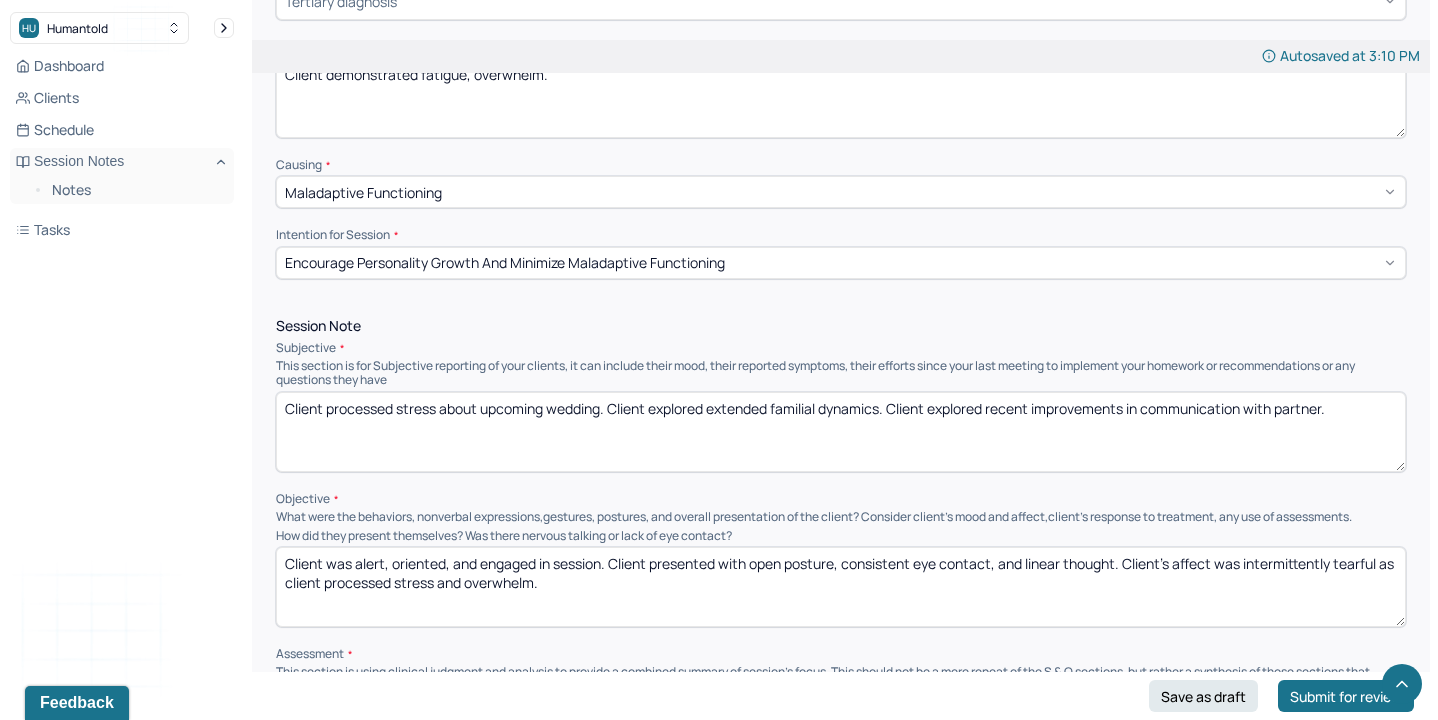 scroll, scrollTop: 730, scrollLeft: 0, axis: vertical 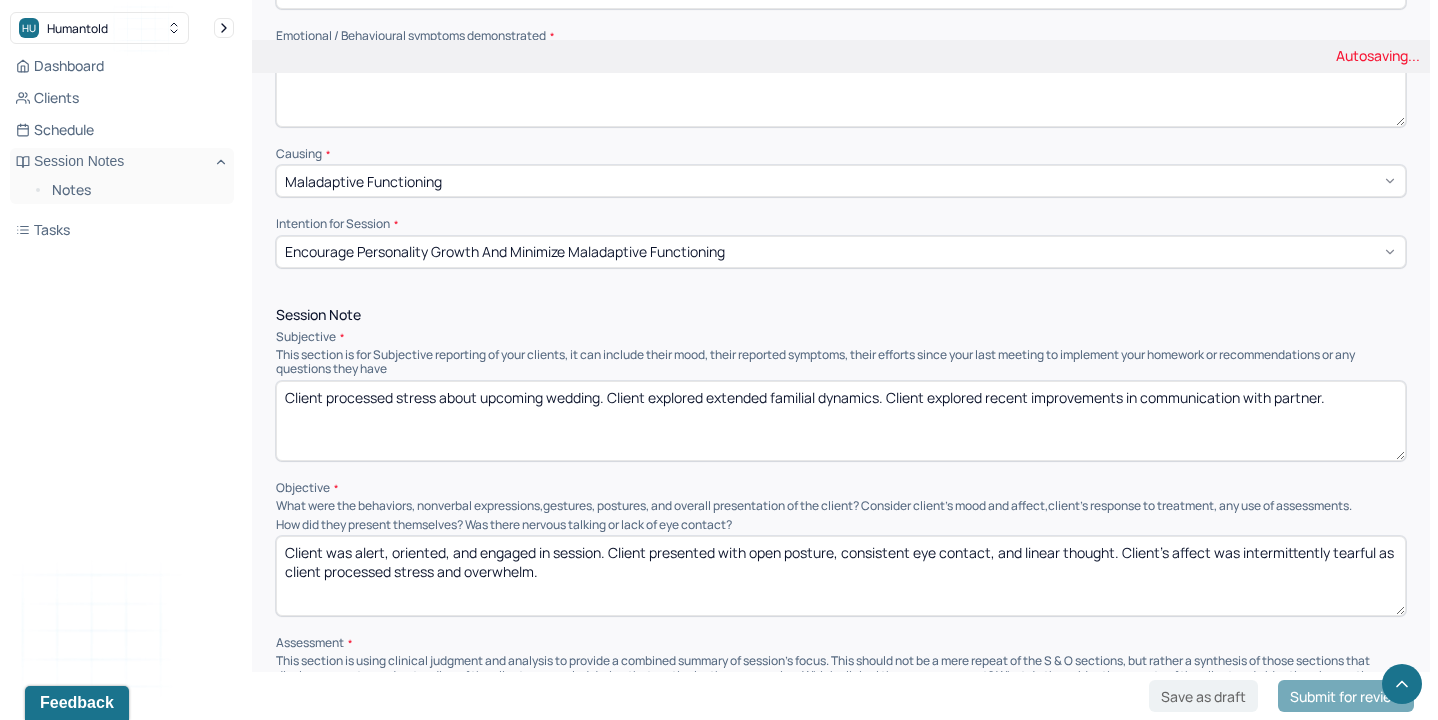 type on "Client demonstrated fatigue, overwhelm." 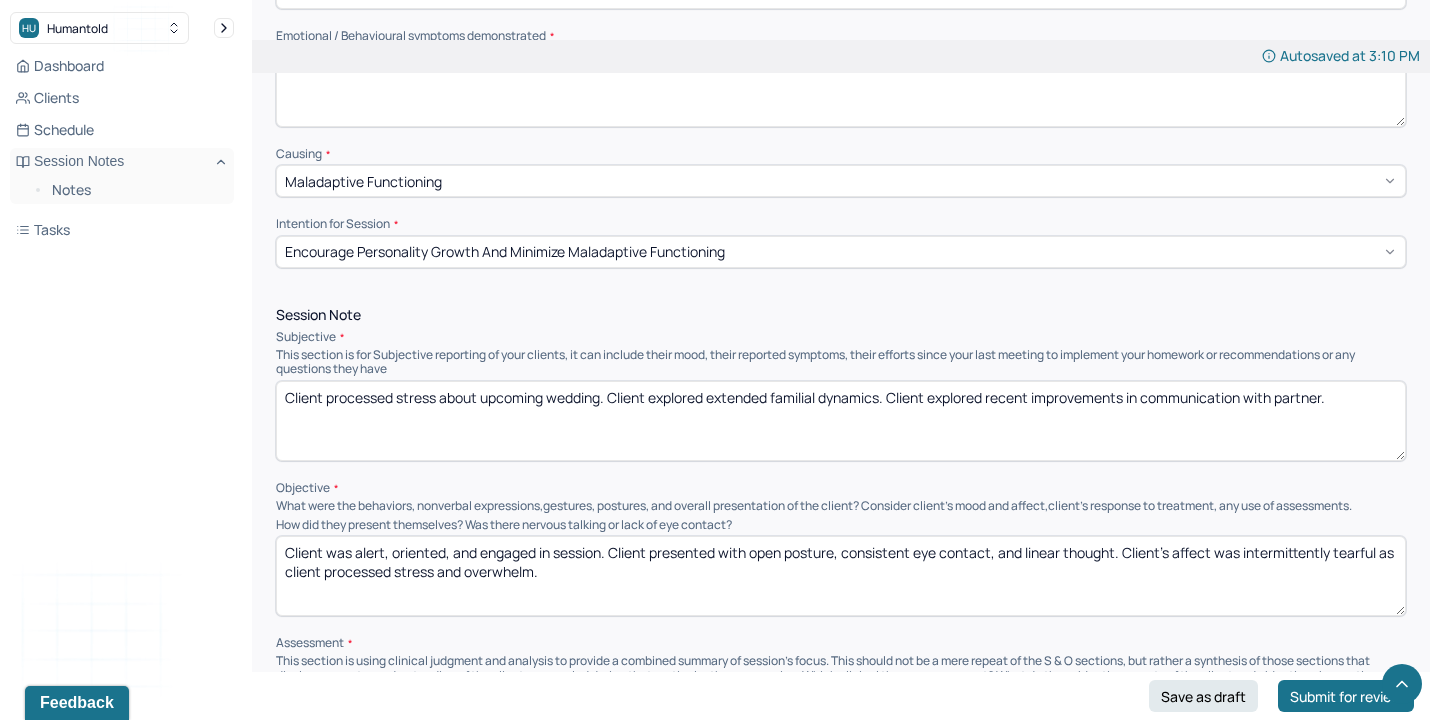 click on "Client processed stress about upcoming wedding. Client explored extended familial dynamics. Client explored recent improvements in communication with partner." at bounding box center [841, 421] 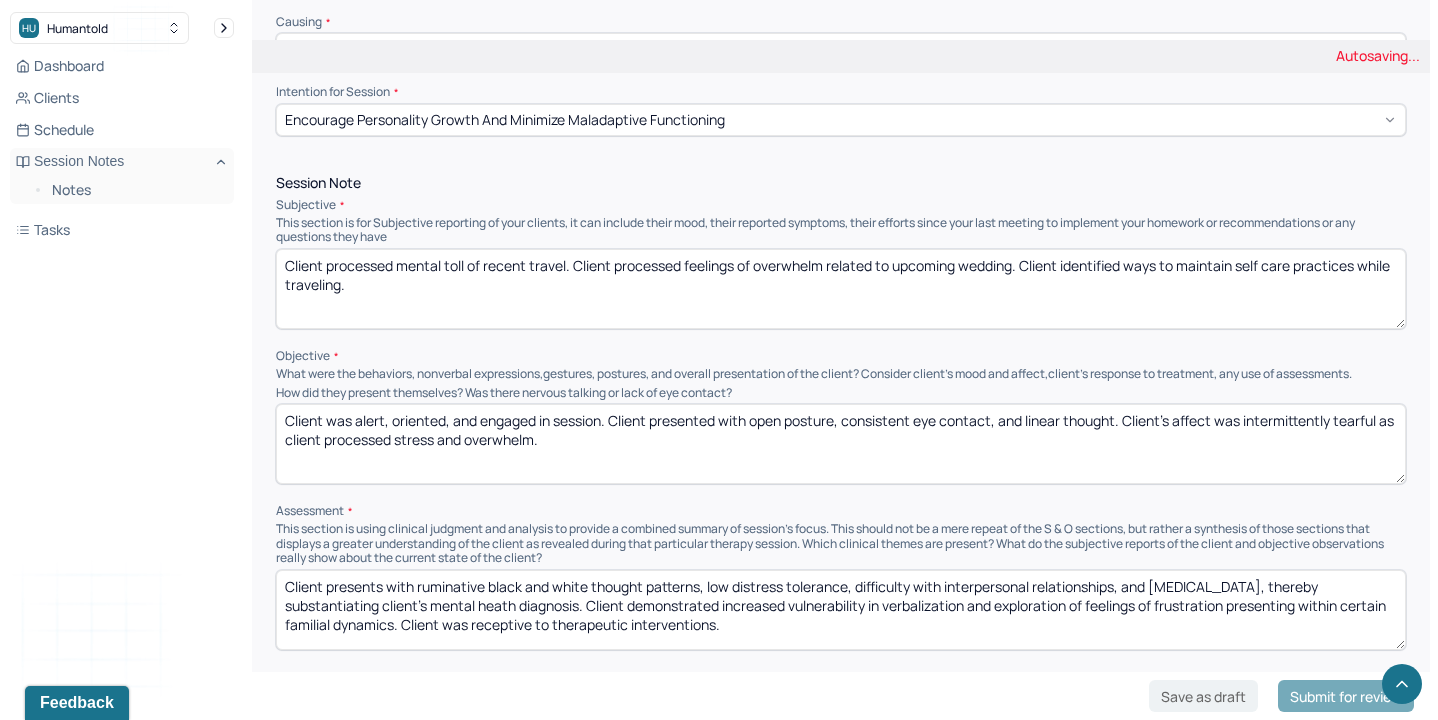 scroll, scrollTop: 939, scrollLeft: 0, axis: vertical 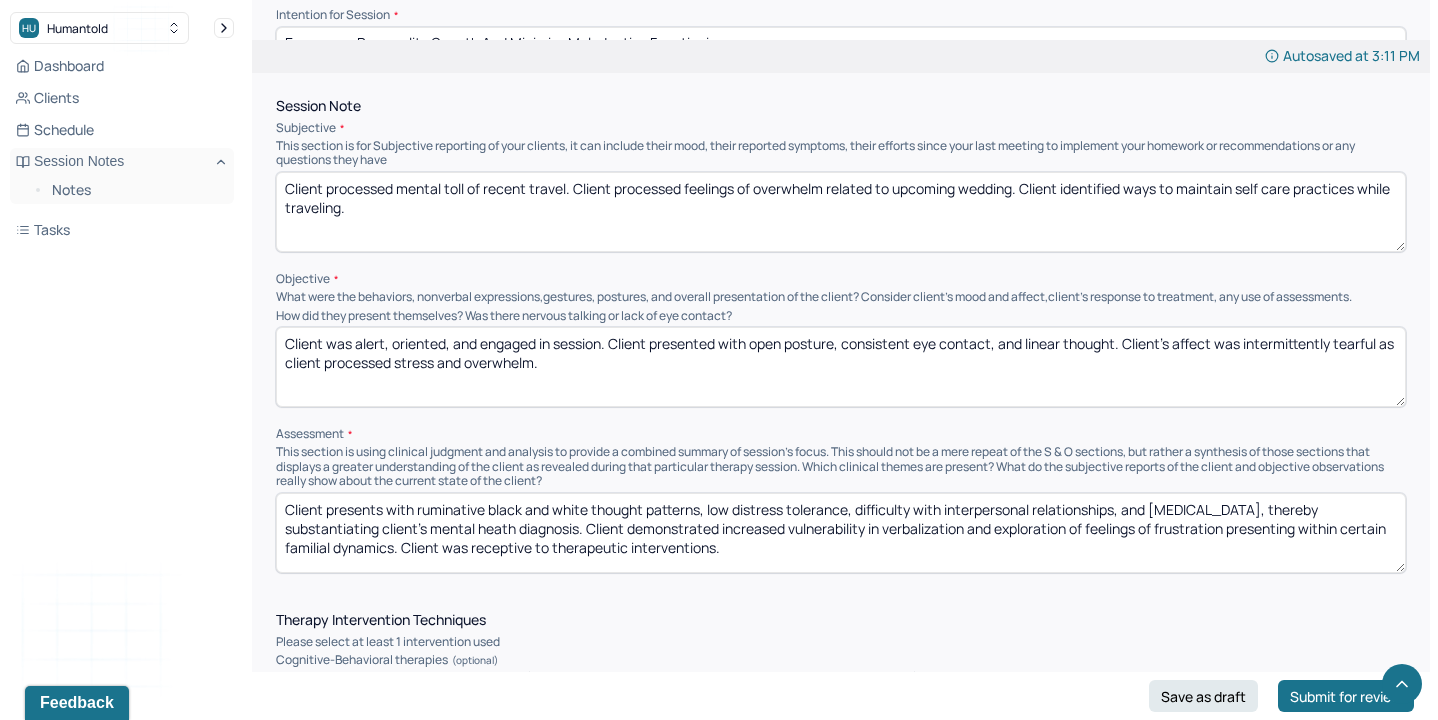 type on "Client processed mental toll of recent travel. Client processed feelings of overwhelm related to upcoming wedding. Client identified ways to maintain self care practices while traveling." 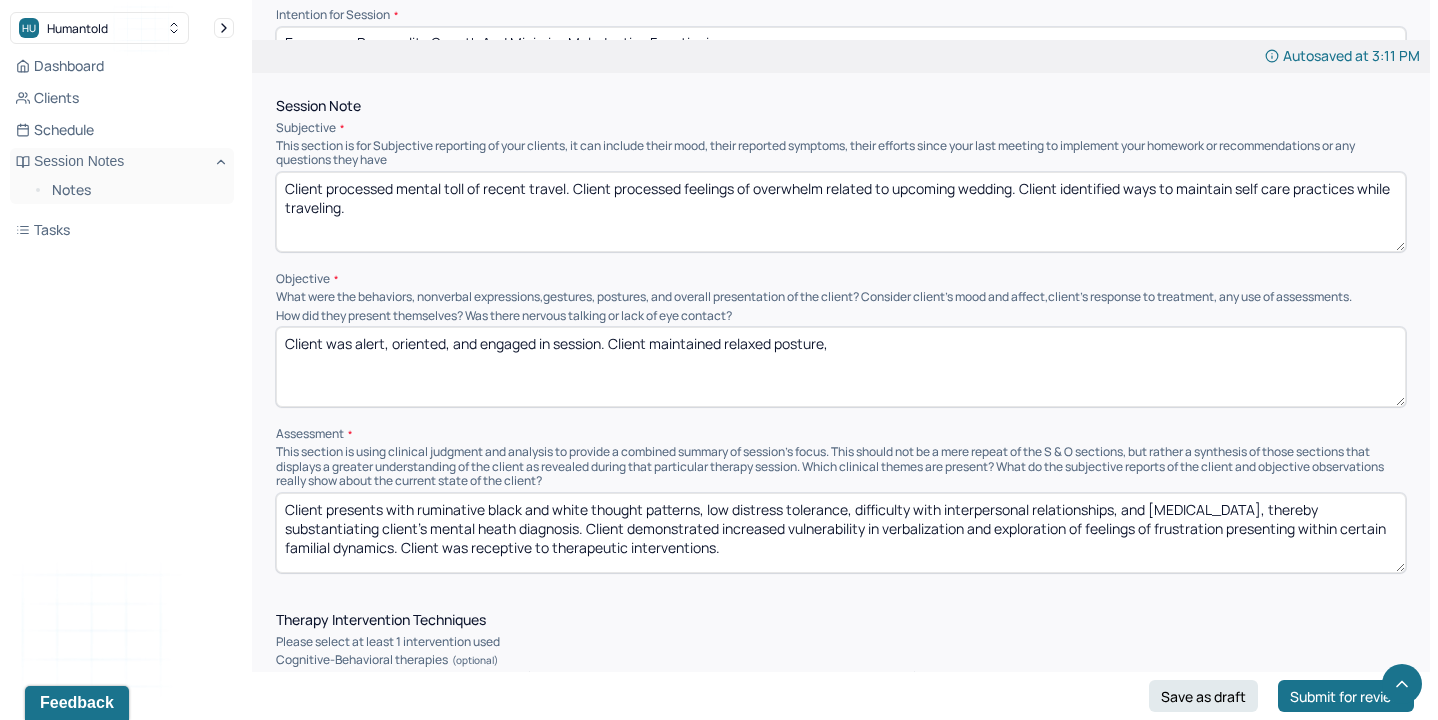 type on "Client was alert, oriented, and engaged in session. Client maintained relaxed posture," 